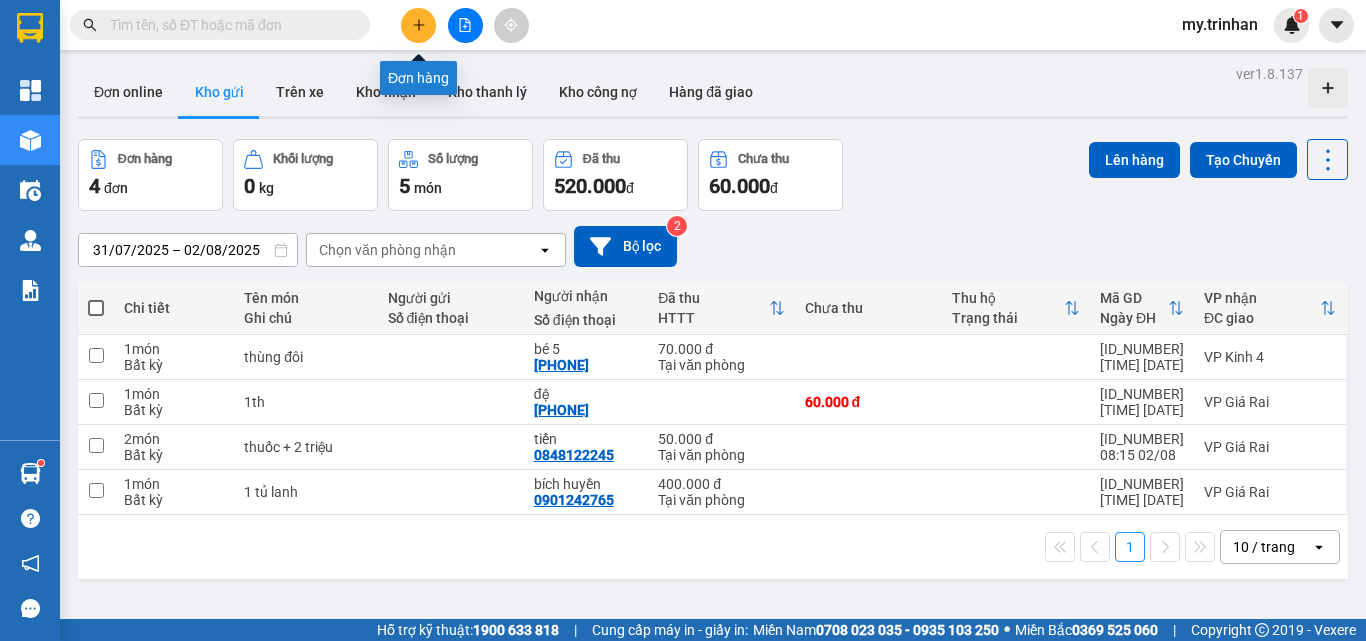 scroll, scrollTop: 0, scrollLeft: 0, axis: both 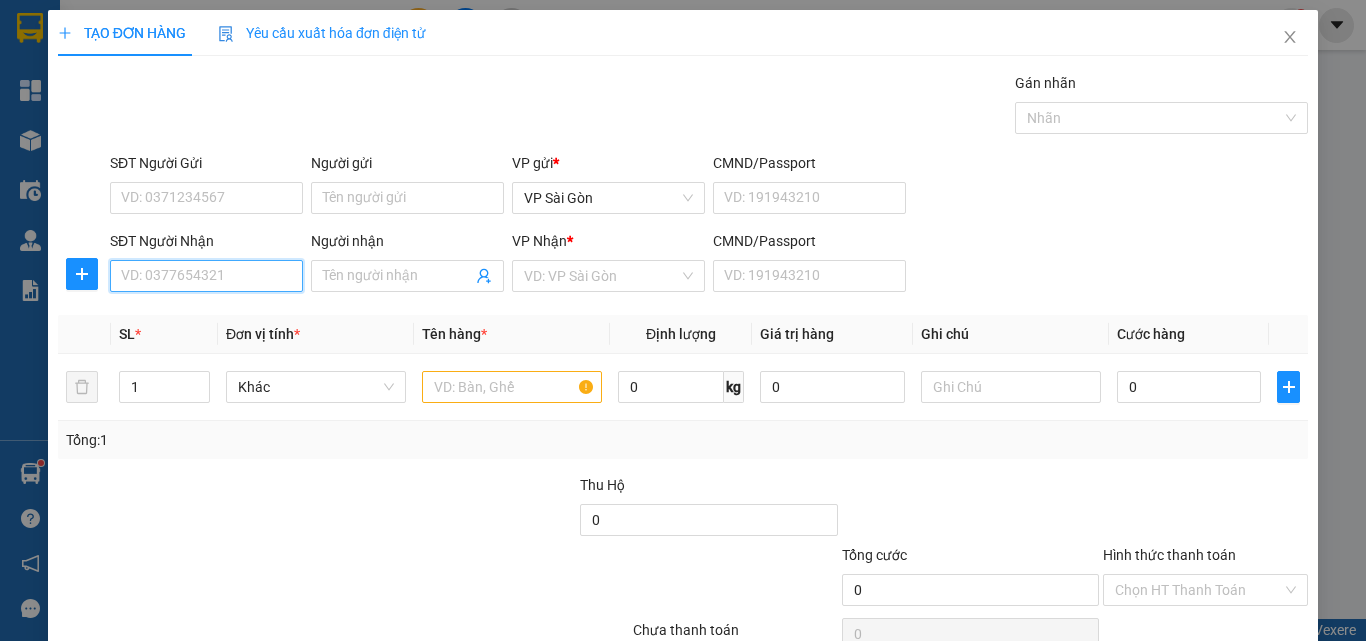 click on "SĐT Người Nhận" at bounding box center [206, 276] 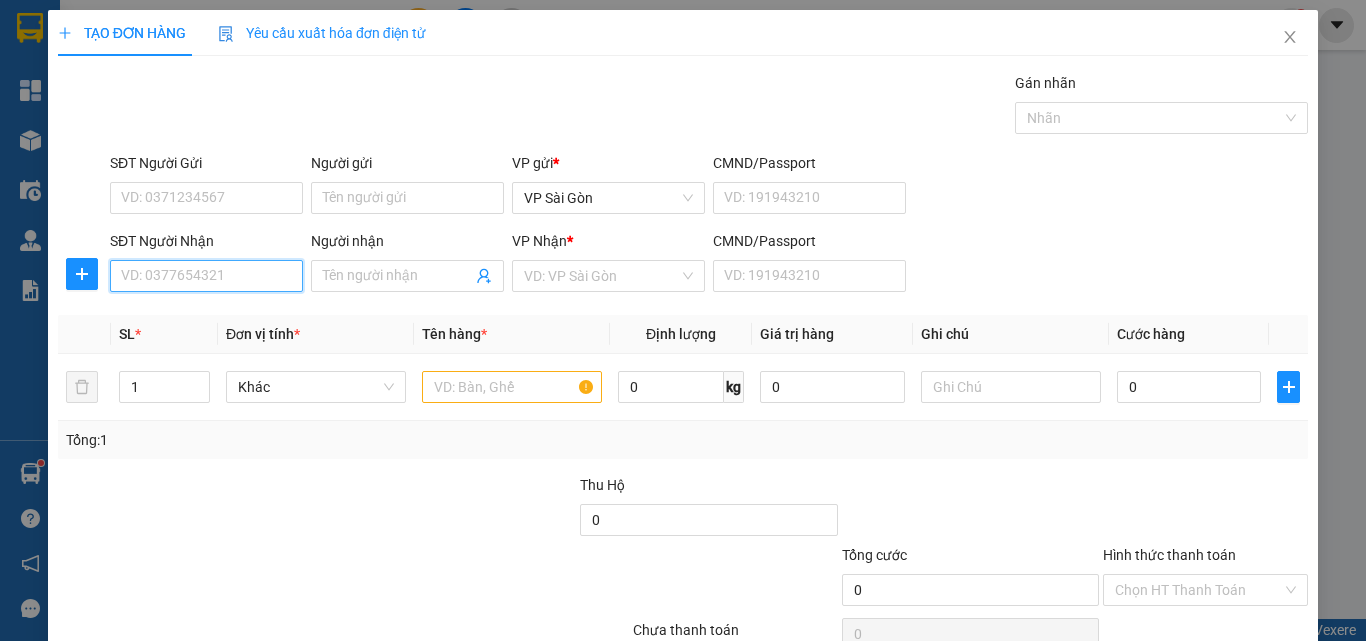 click on "SĐT Người Nhận" at bounding box center [206, 276] 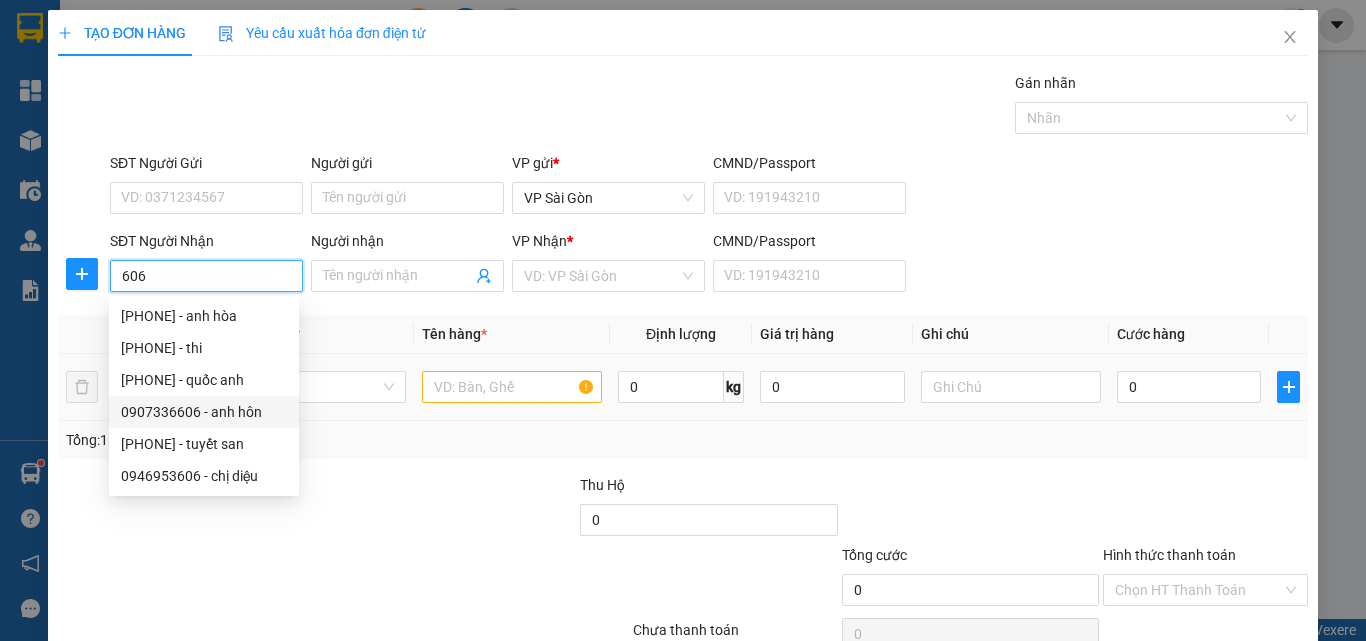 click on "0907336606 - anh hôn" at bounding box center [204, 412] 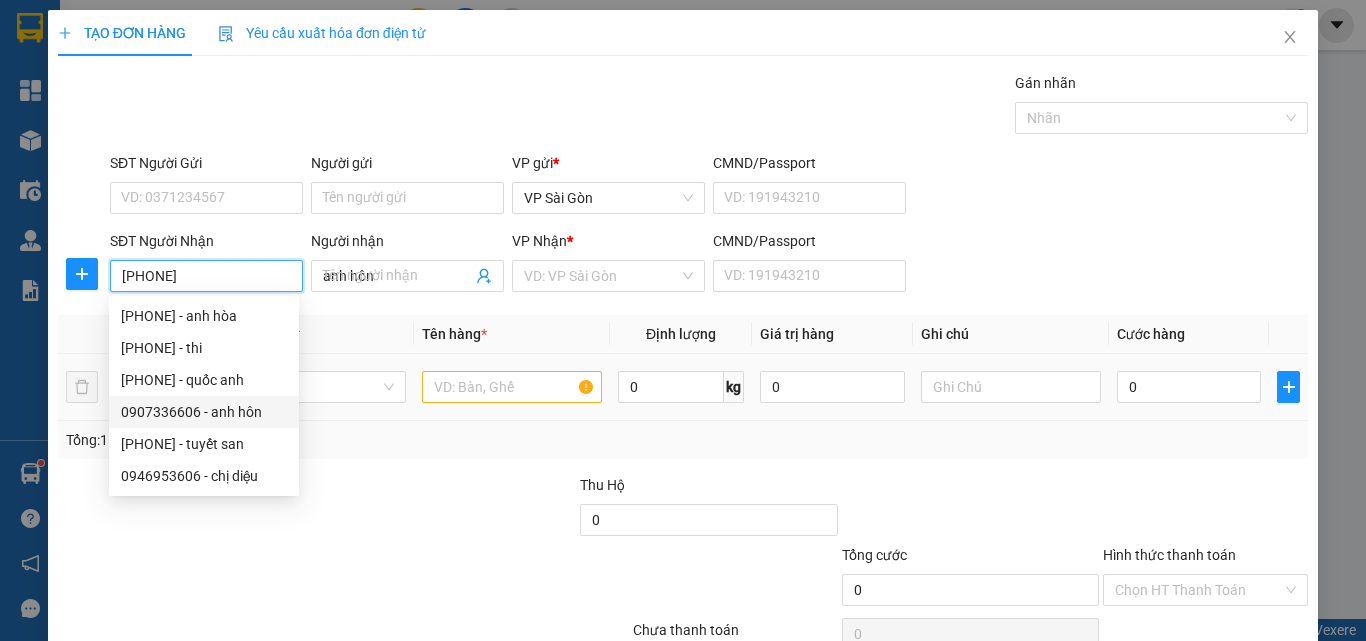 type on "30.000" 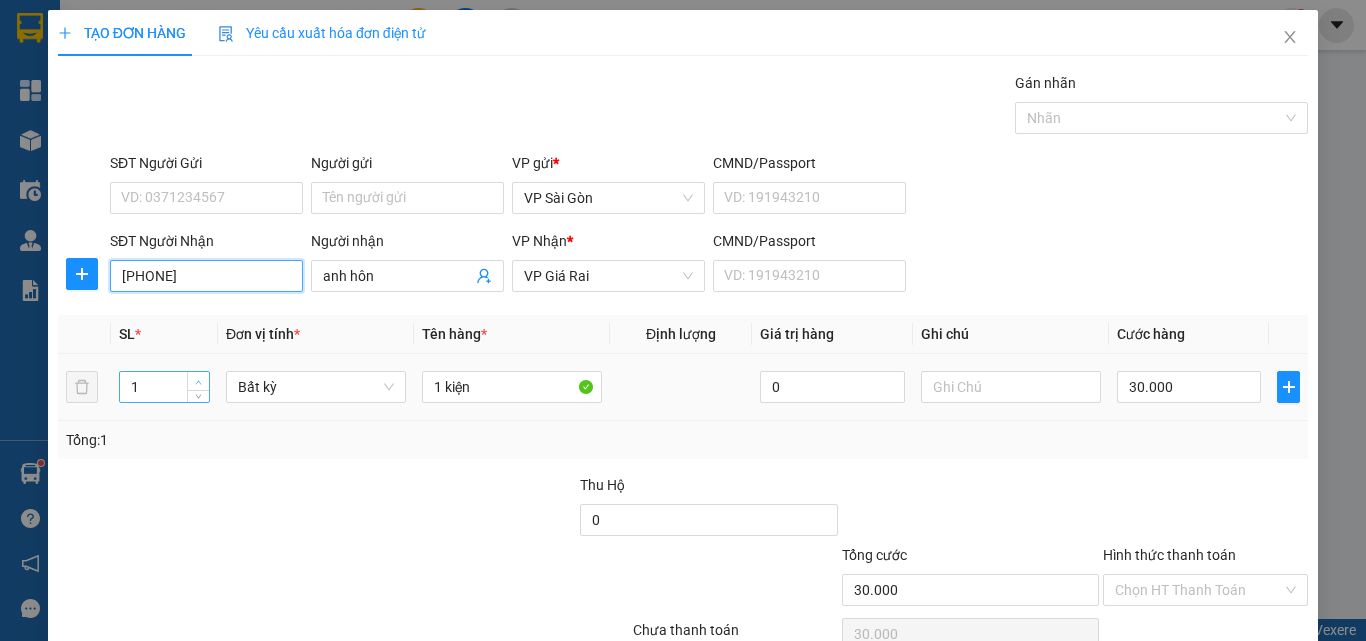 type on "[PHONE]" 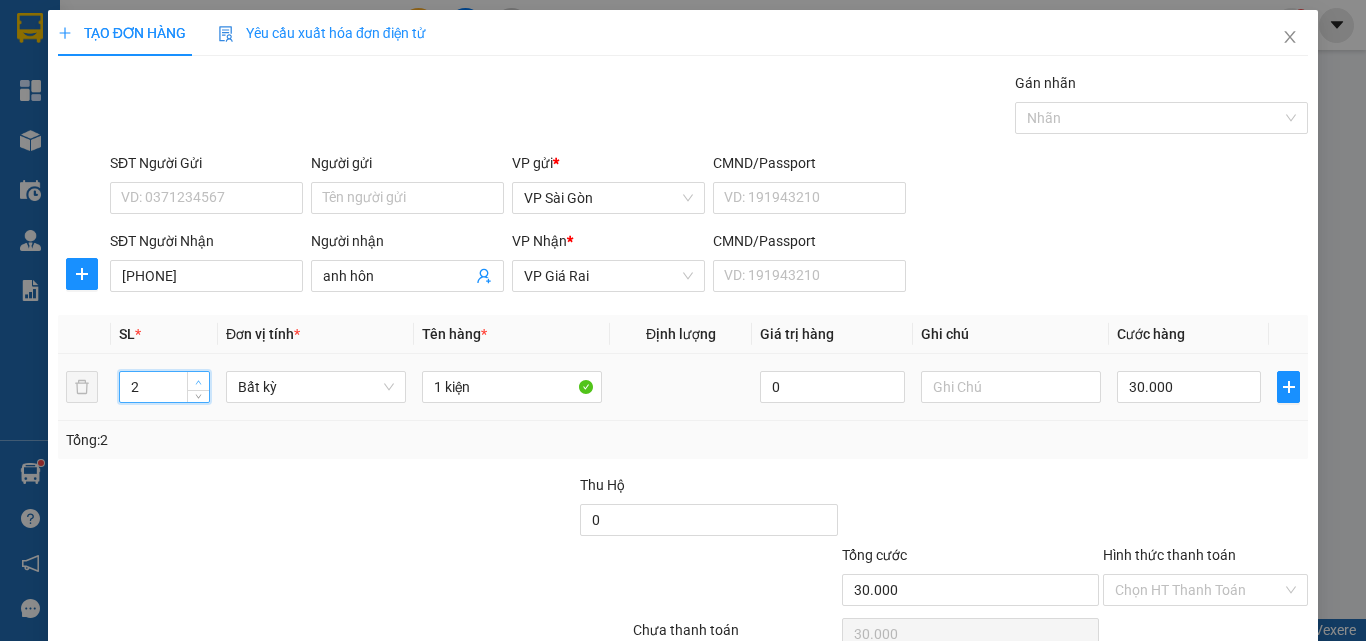 click at bounding box center [199, 382] 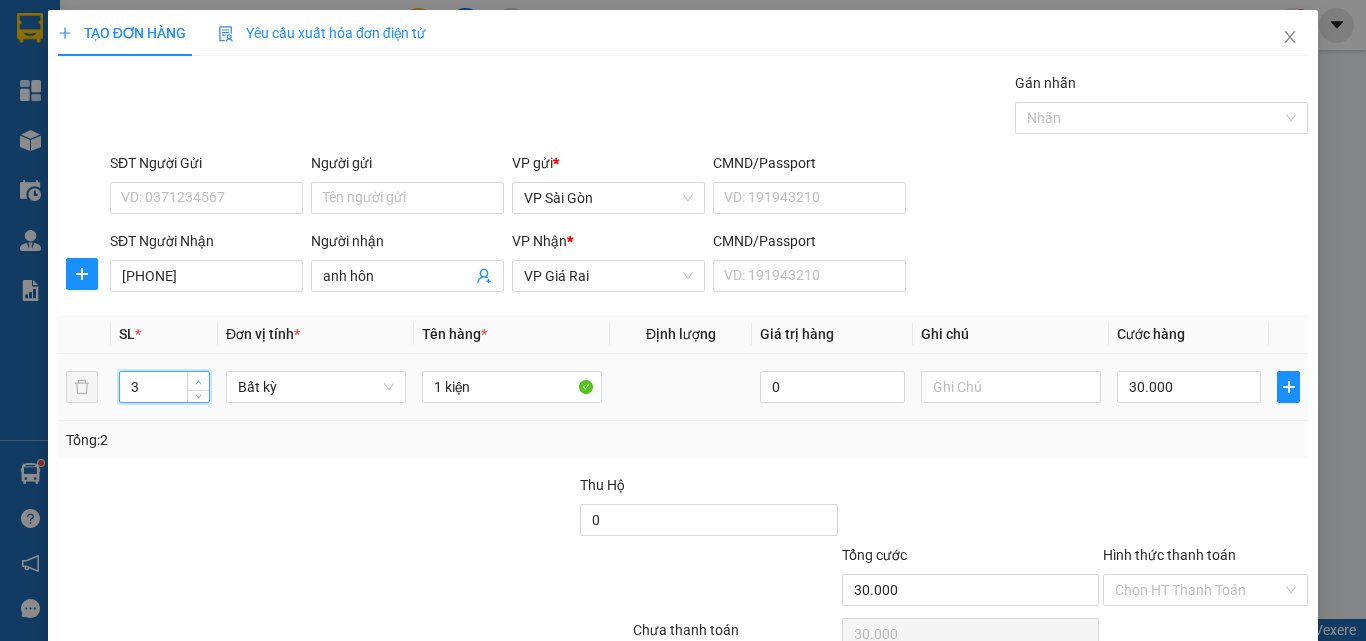 click at bounding box center (199, 382) 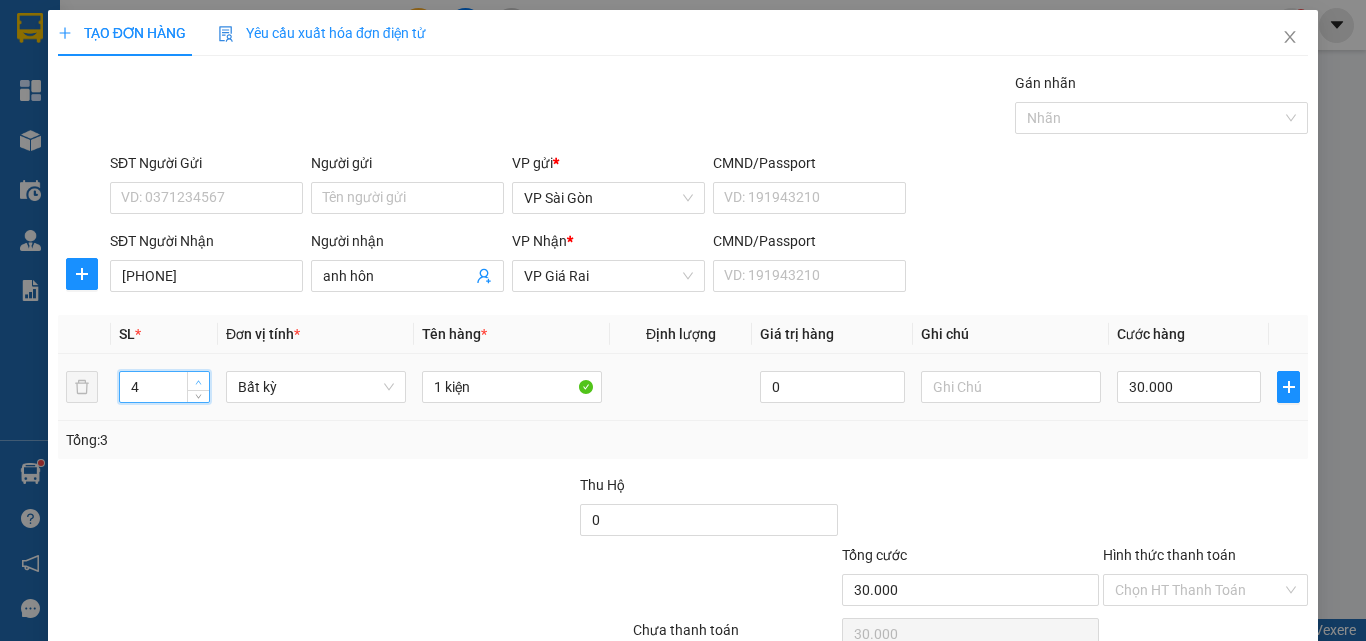 click at bounding box center [199, 382] 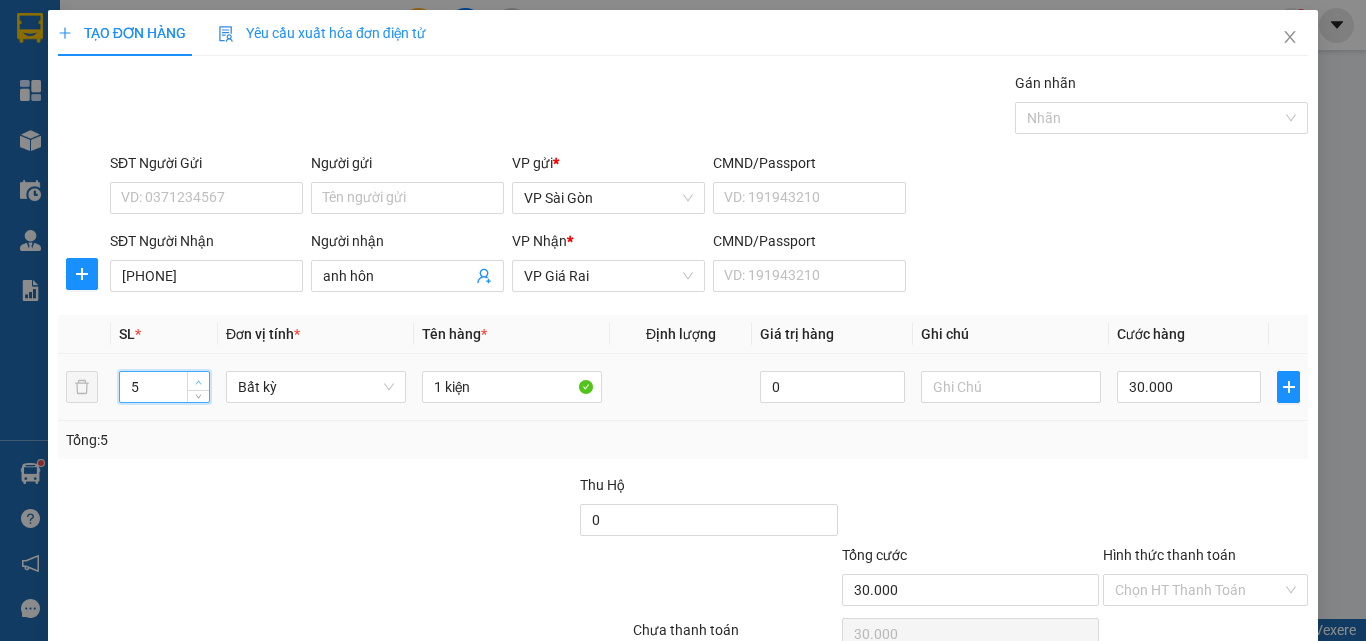click at bounding box center [199, 382] 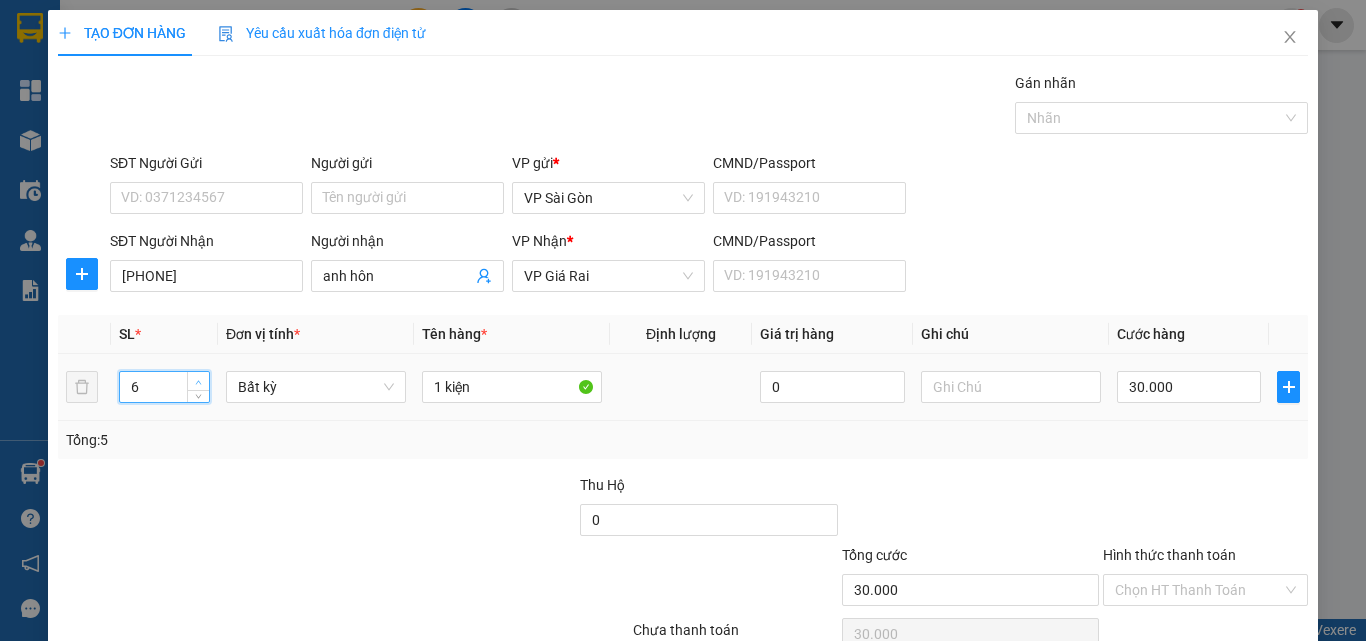 click at bounding box center (199, 382) 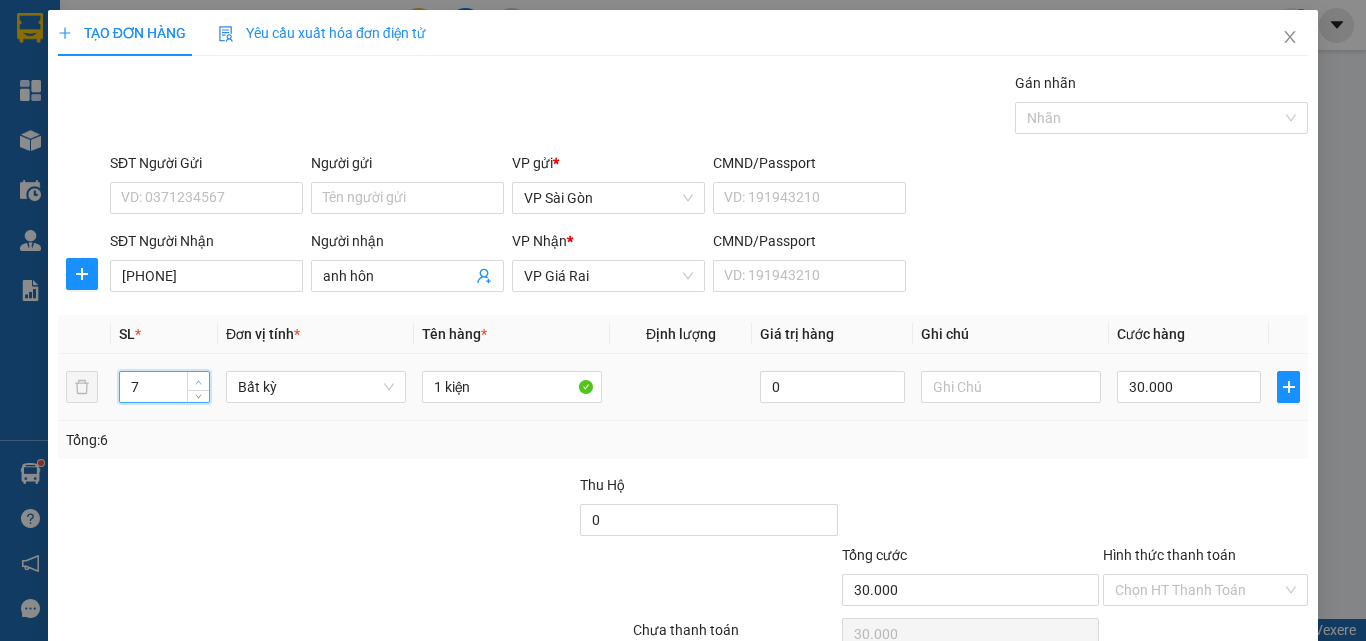 click at bounding box center (199, 382) 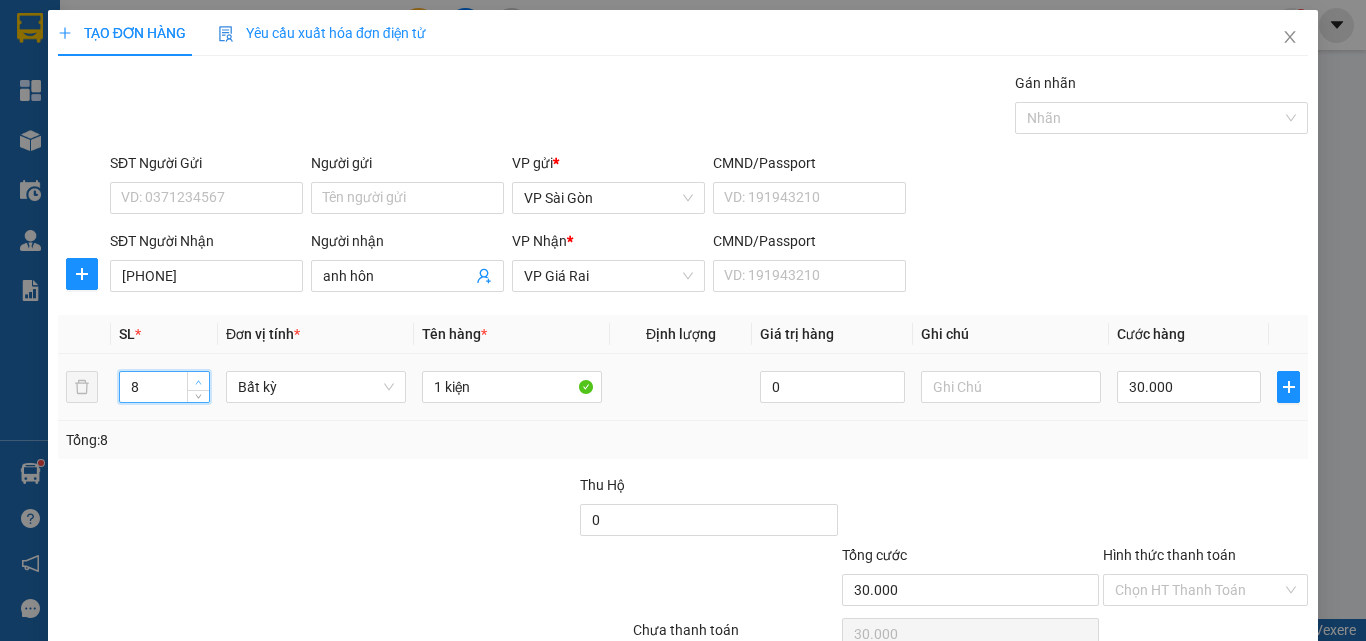 click at bounding box center [199, 382] 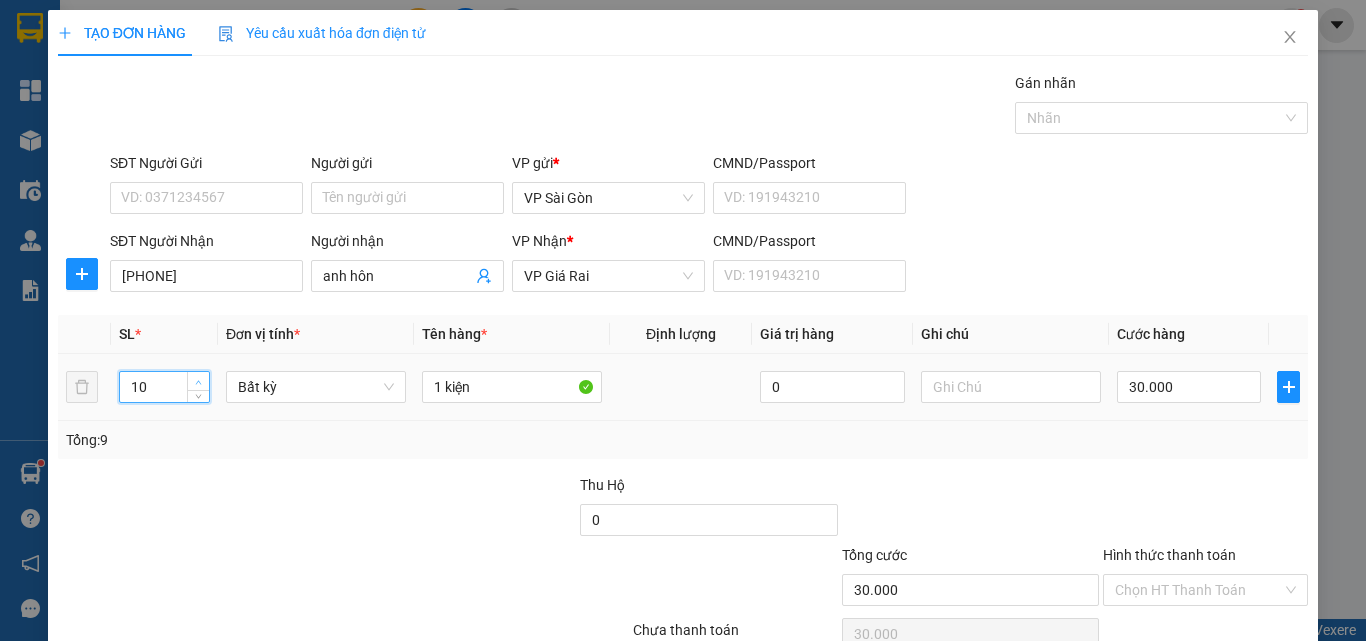 click at bounding box center [199, 382] 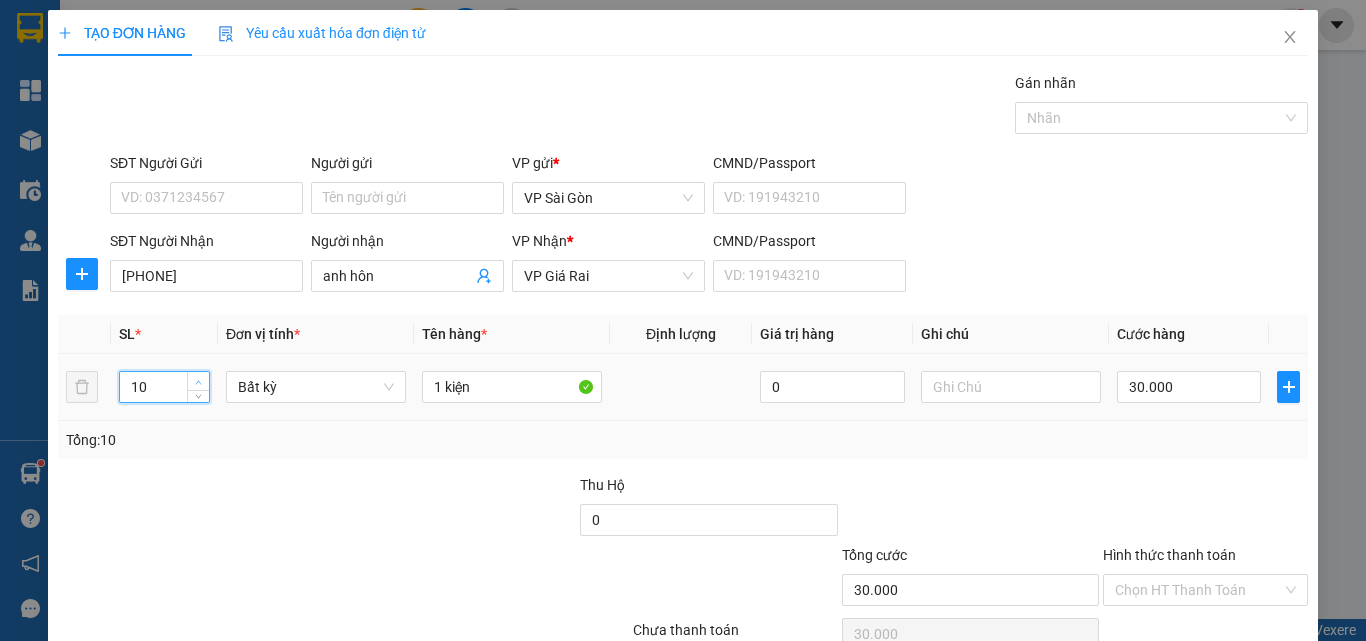 type on "11" 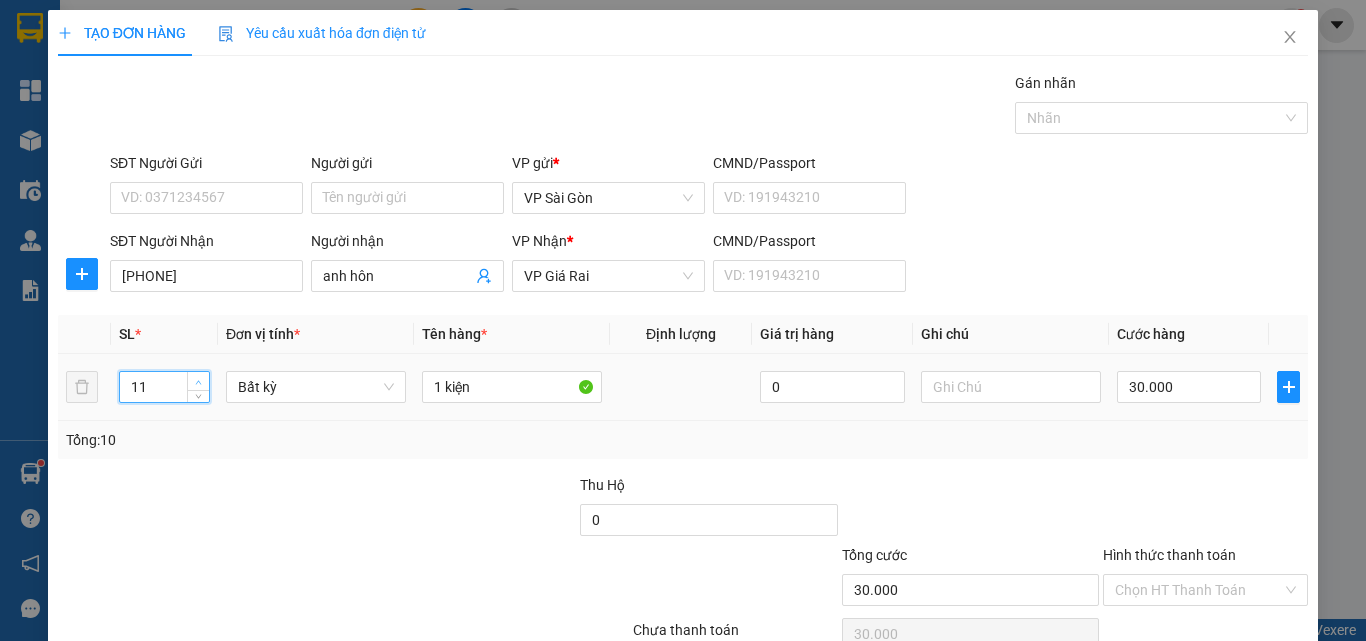 click at bounding box center (199, 382) 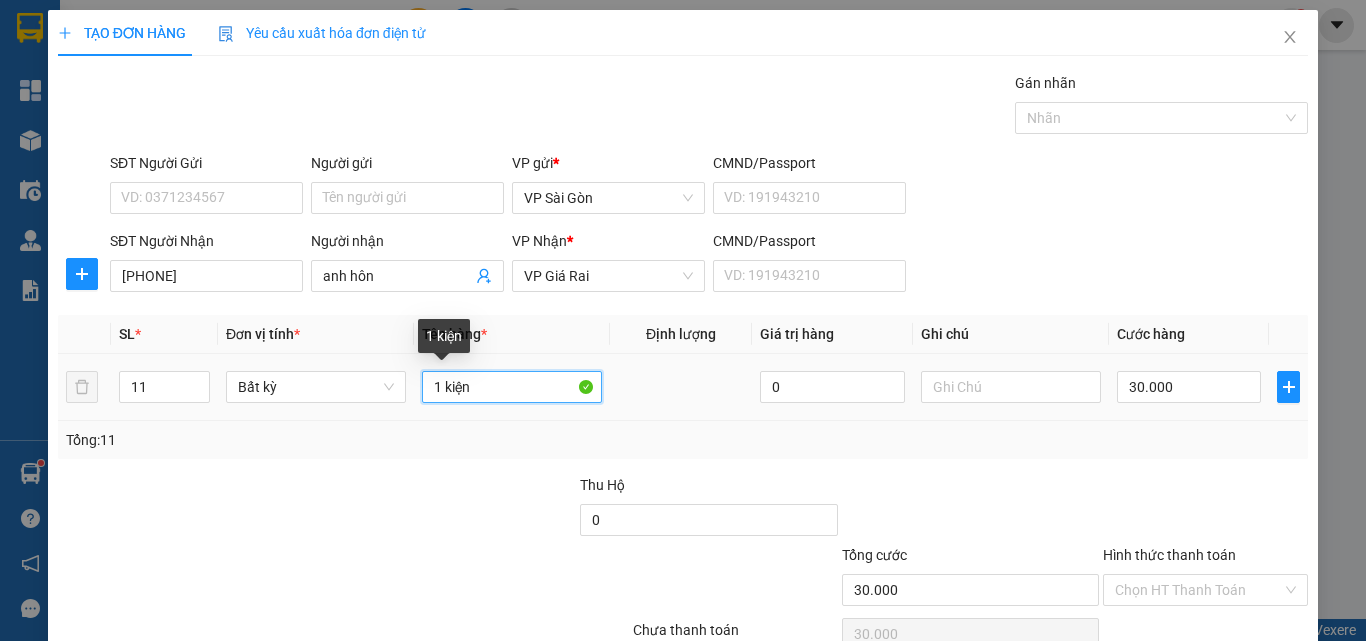 click on "1 kiện" at bounding box center [512, 387] 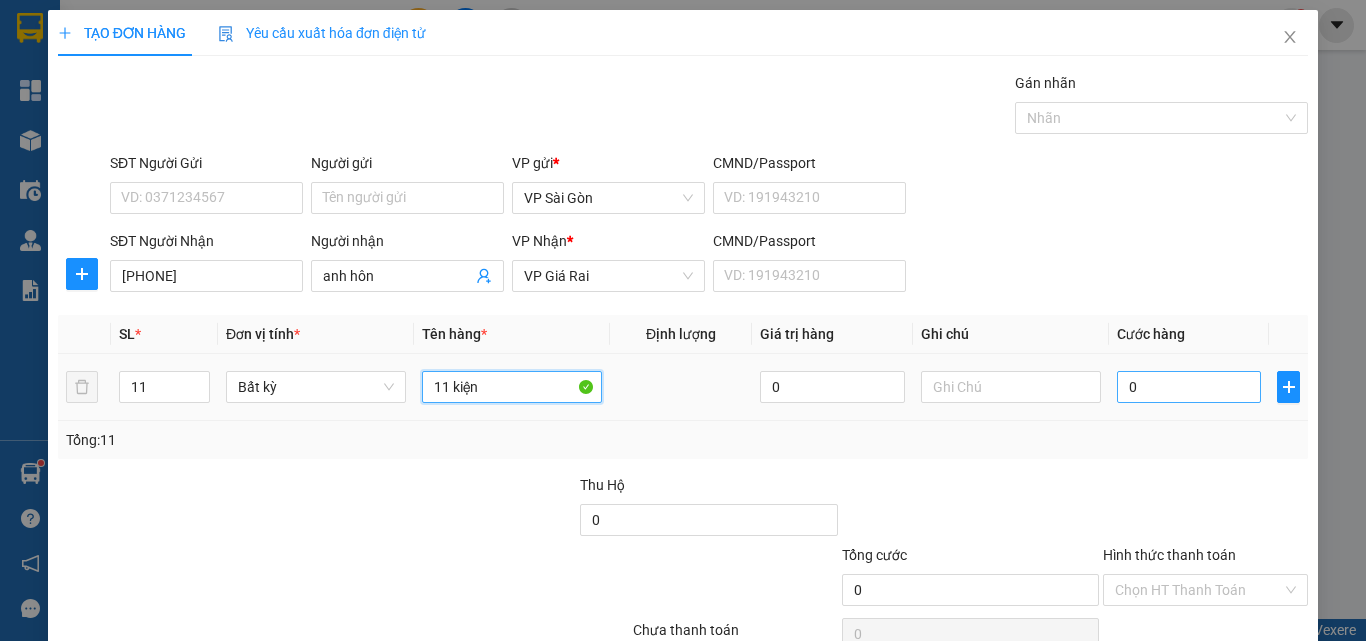 type on "11 kiện" 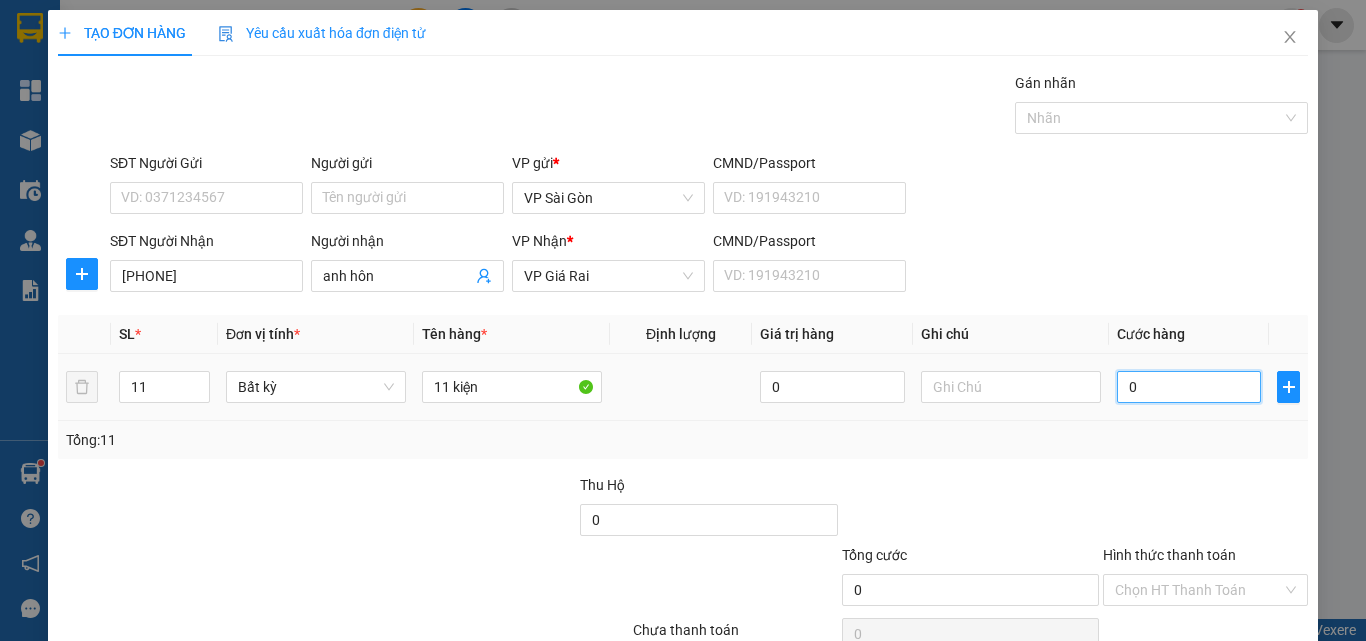 click on "0" at bounding box center (1189, 387) 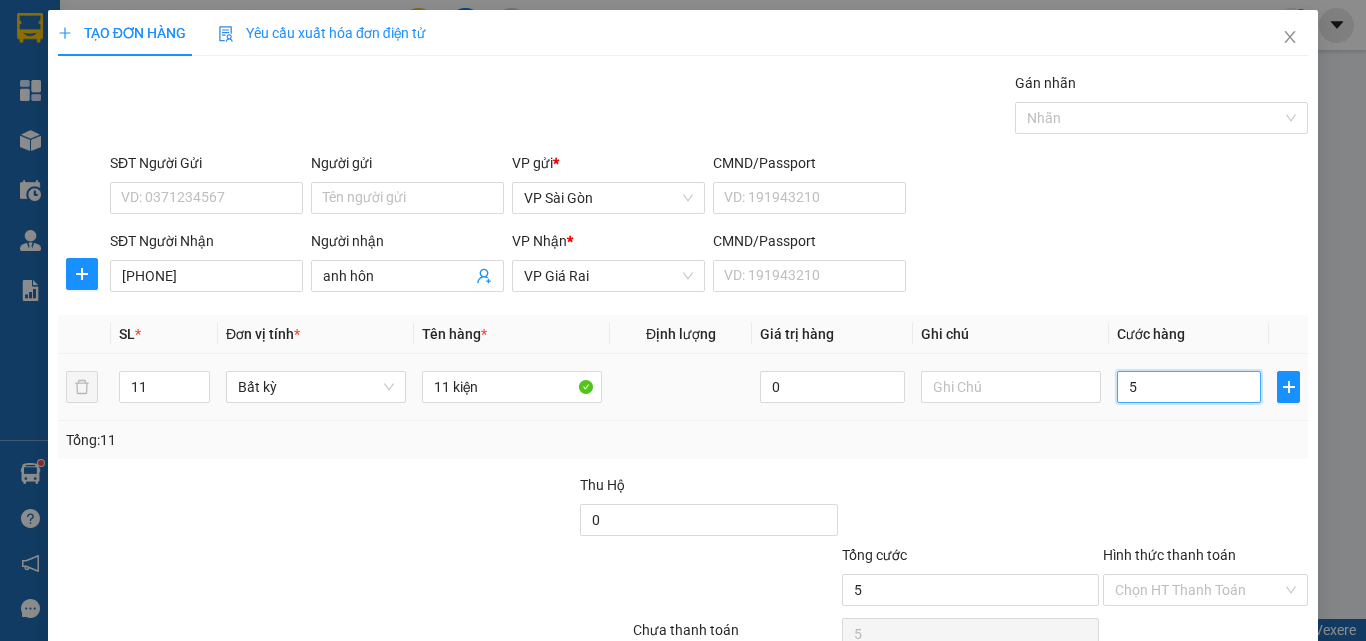 type on "55" 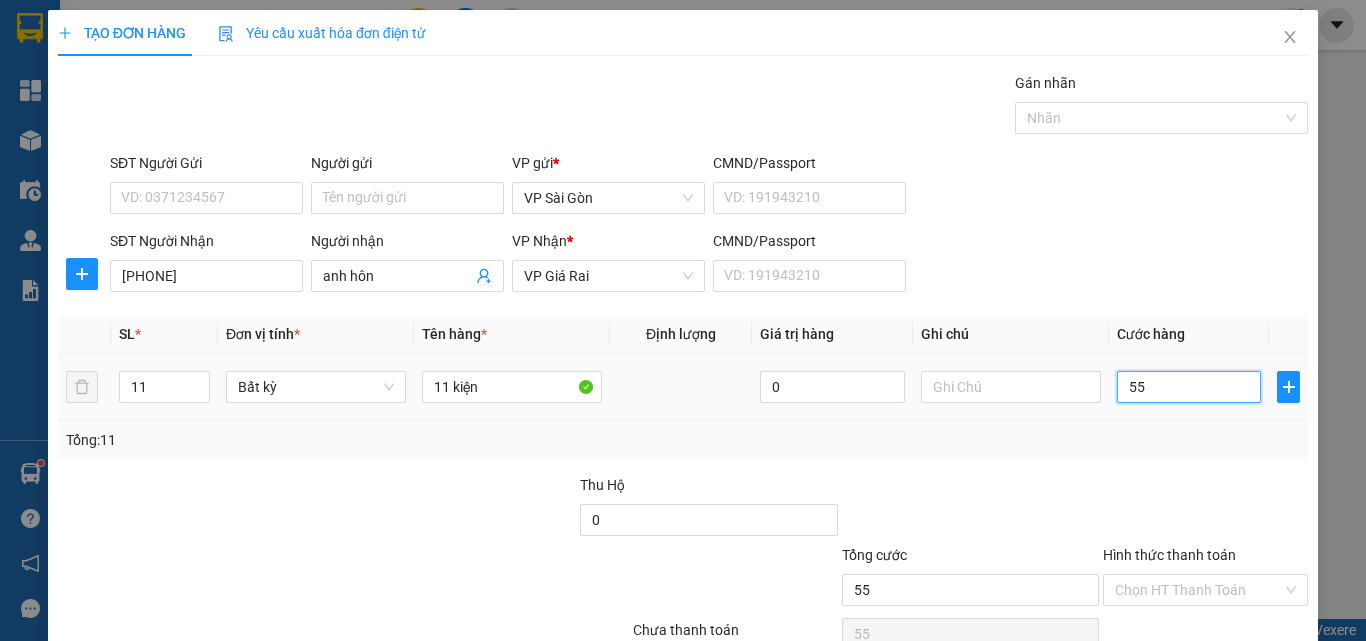 type on "550" 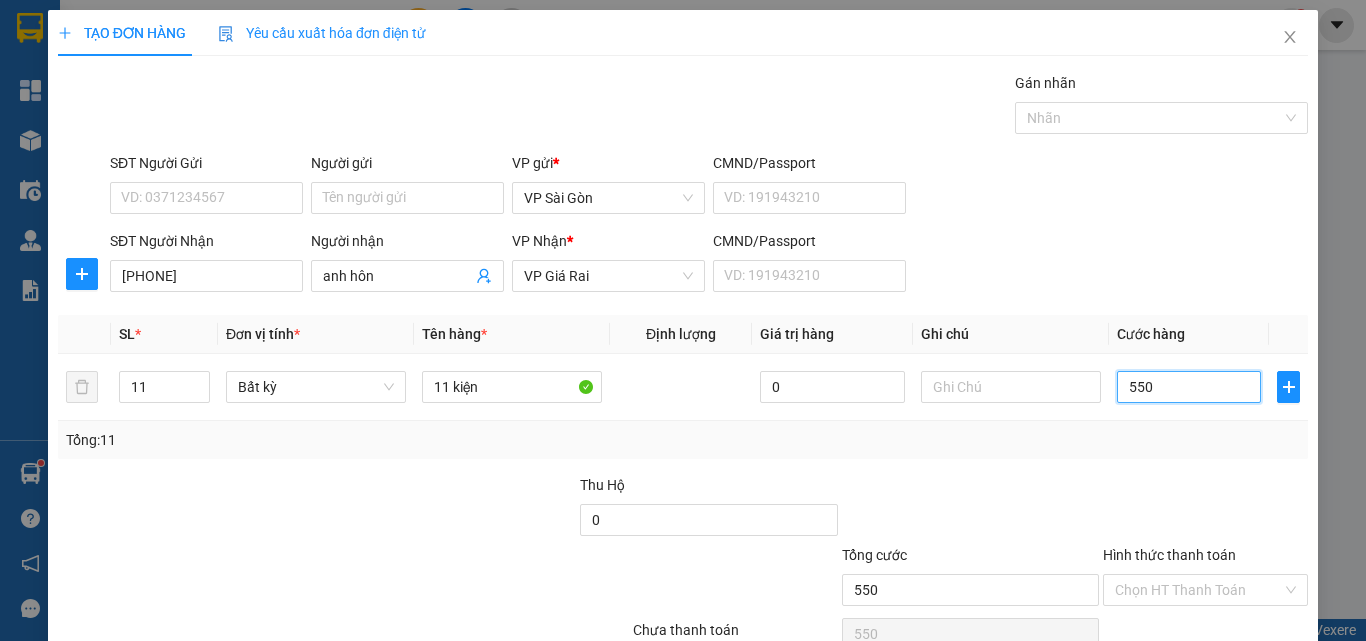 type on "550" 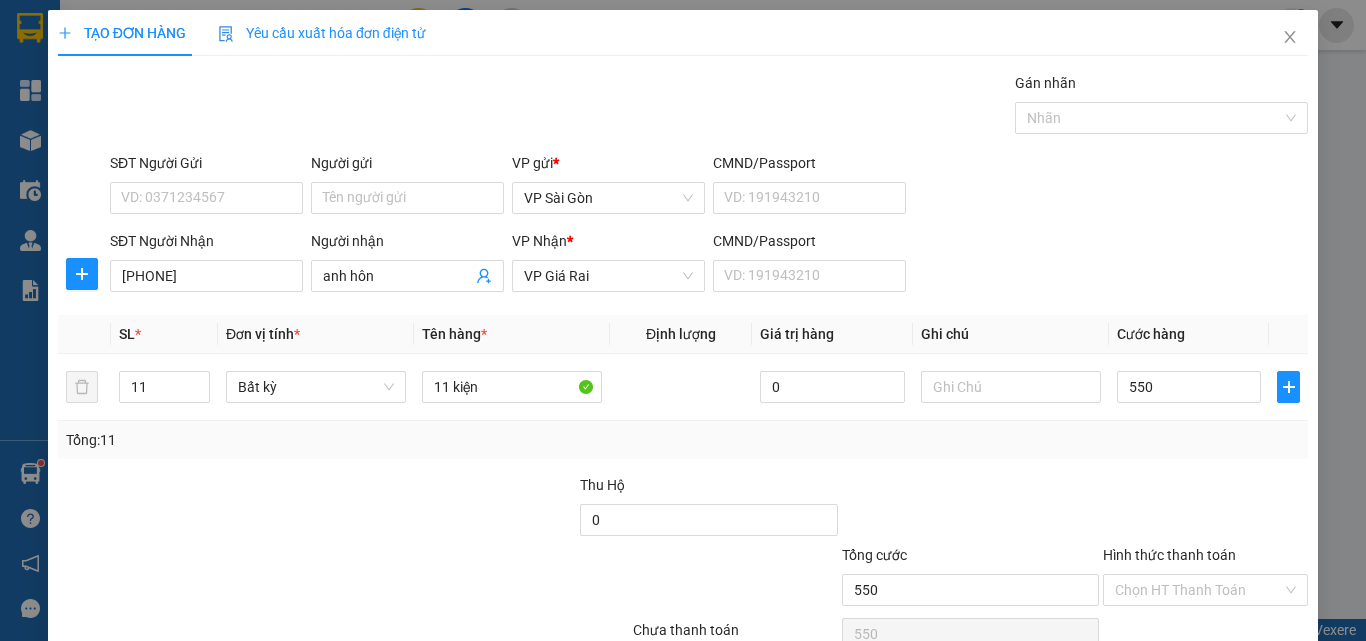 type on "550.000" 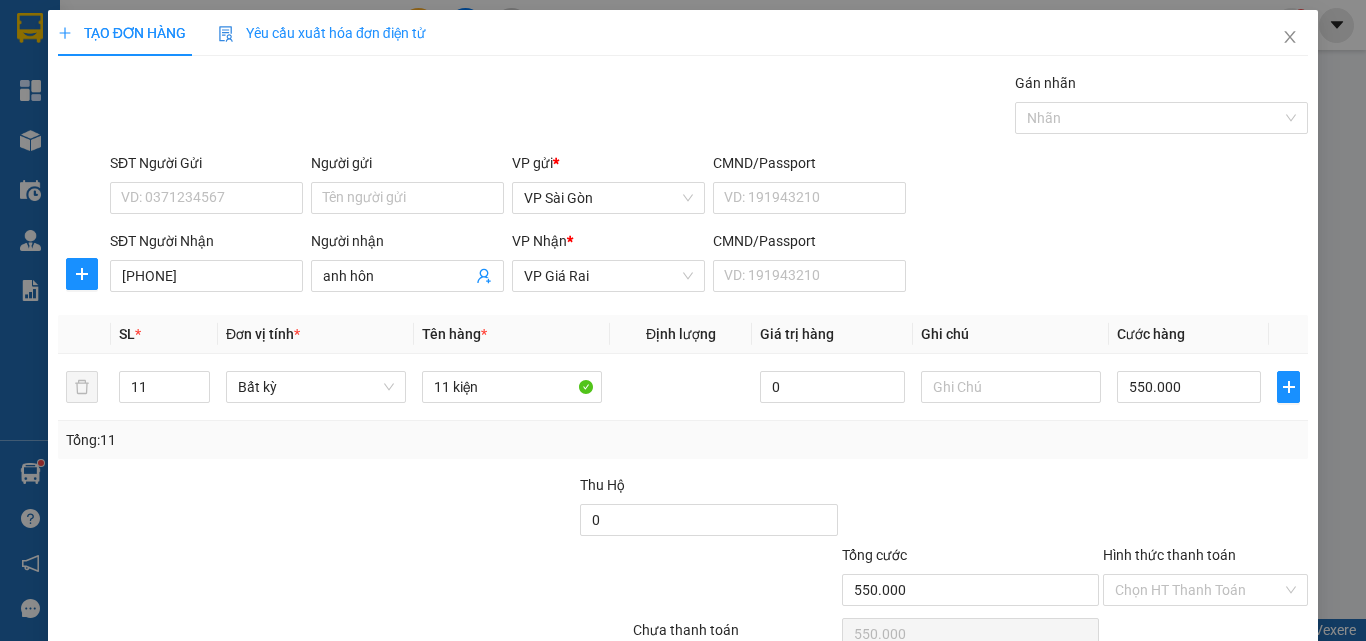 scroll, scrollTop: 99, scrollLeft: 0, axis: vertical 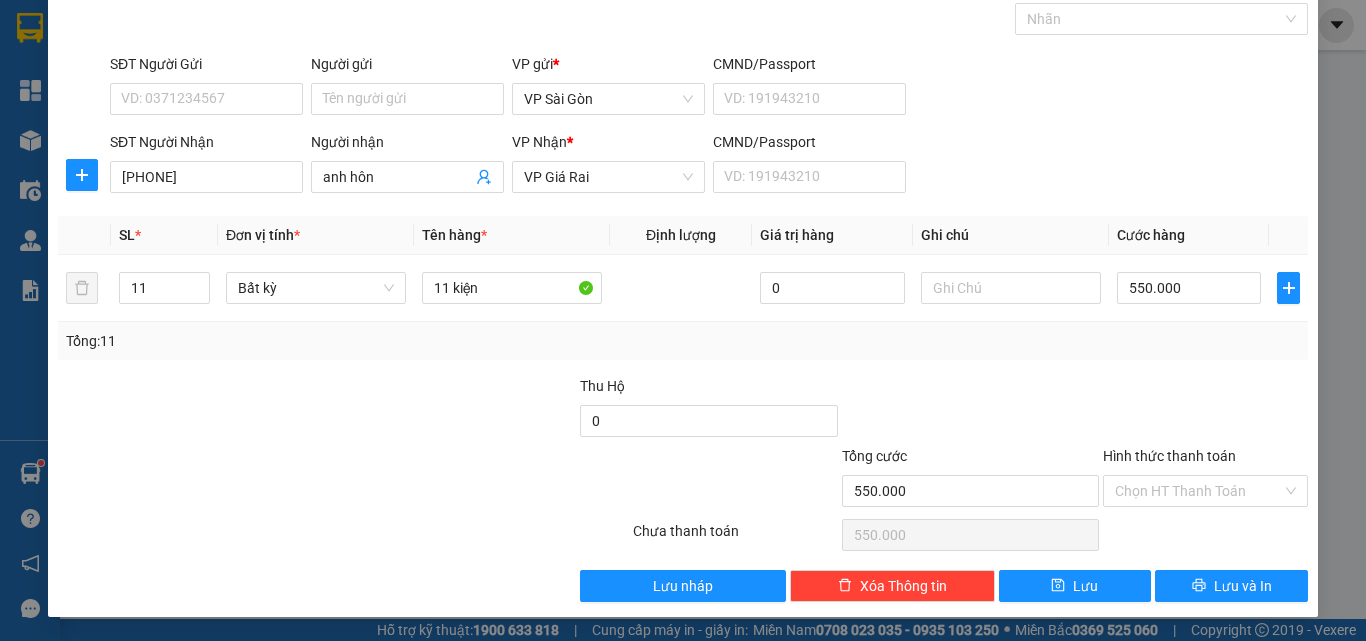 click on "Transit Pickup Surcharge Ids Transit Deliver Surcharge Ids Transit Deliver Surcharge Transit Deliver Surcharge Gói vận chuyển  * Tiêu chuẩn Gán nhãn   Nhãn SĐT Người Gửi VD: [PHONE] Người gửi Tên người gửi VP gửi  * VP Sài Gòn CMND/Passport VD: [ID_NUMBER] SĐT Người Nhận [PHONE] Người nhận anh hôn VP Nhận  * VP Giá Rai CMND/Passport VD: [ID_NUMBER] SL  * Đơn vị tính  * Tên hàng  * Định lượng Giá trị hàng Ghi chú Cước hàng                   11 Bất kỳ 11 kiện 0 550.000 Tổng:  11 Thu Hộ 0 Tổng cước 550.000Hình thức thanh toán Chọn HT Thanh Toán Số tiền thu trước 0 Chưa thanh toán 550.000 Chọn HT Thanh Toán Lưu nháp Xóa Thông tin Lưu Lưu và In 11 kiện" at bounding box center (683, 287) 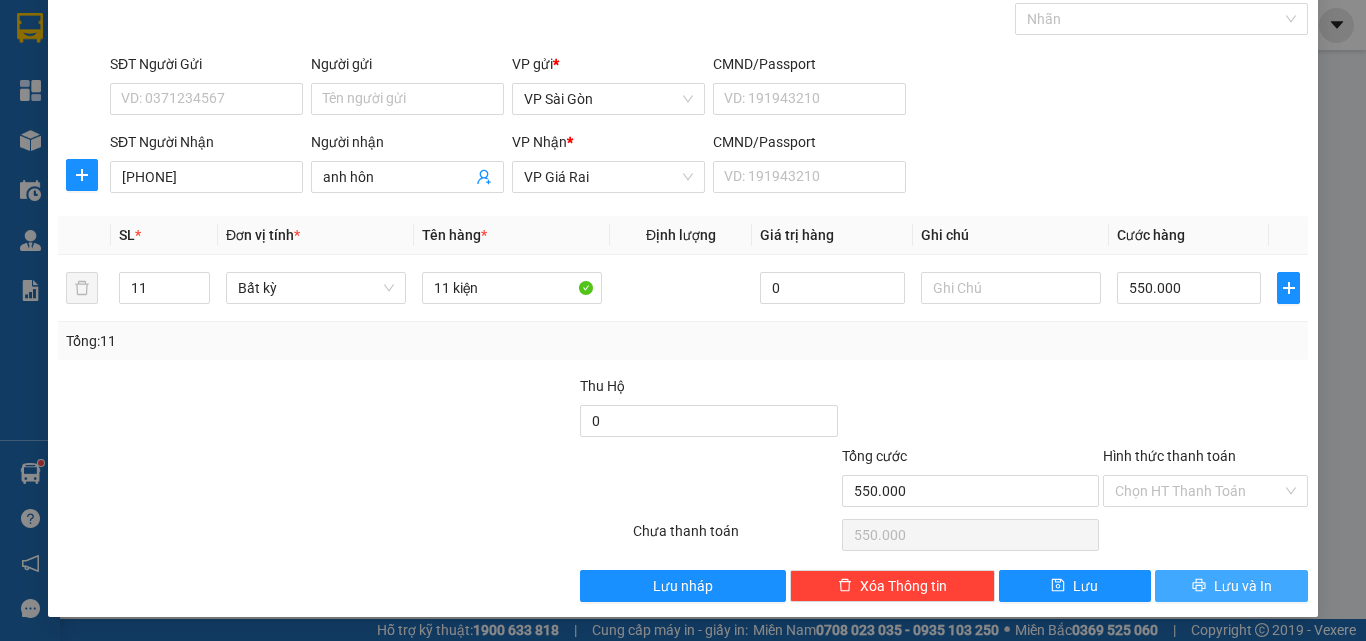 click on "Lưu và In" at bounding box center [1243, 586] 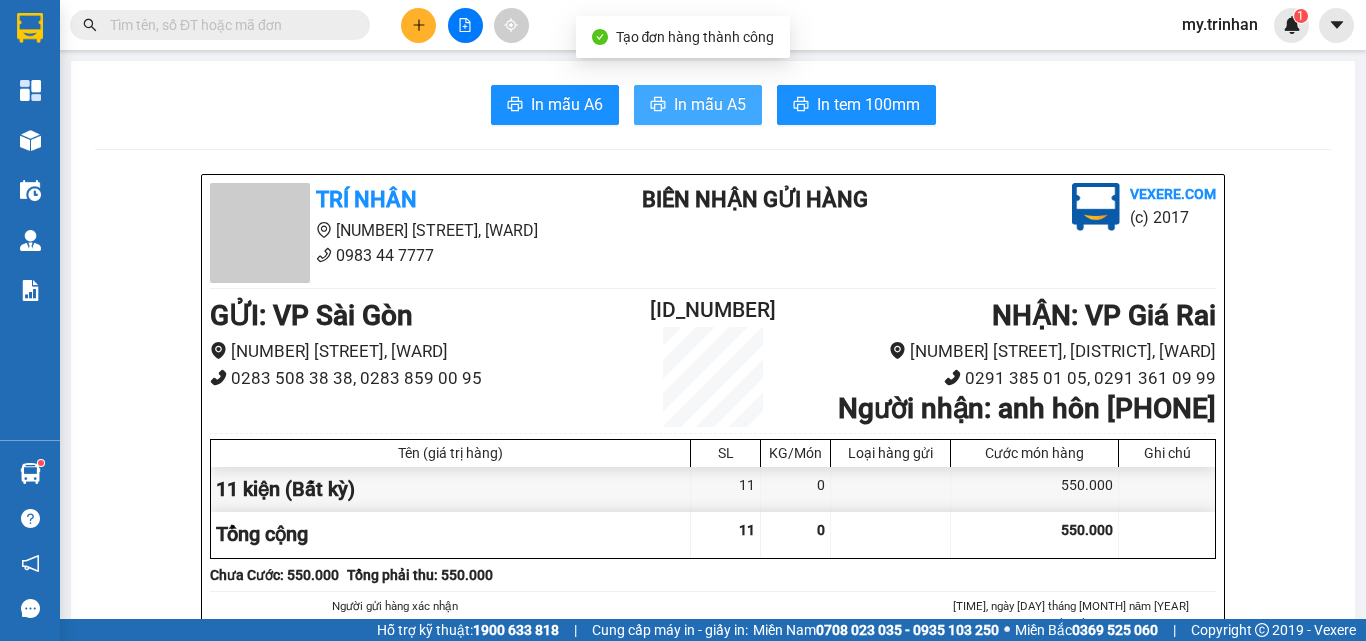 click on "In mẫu A5" at bounding box center [710, 104] 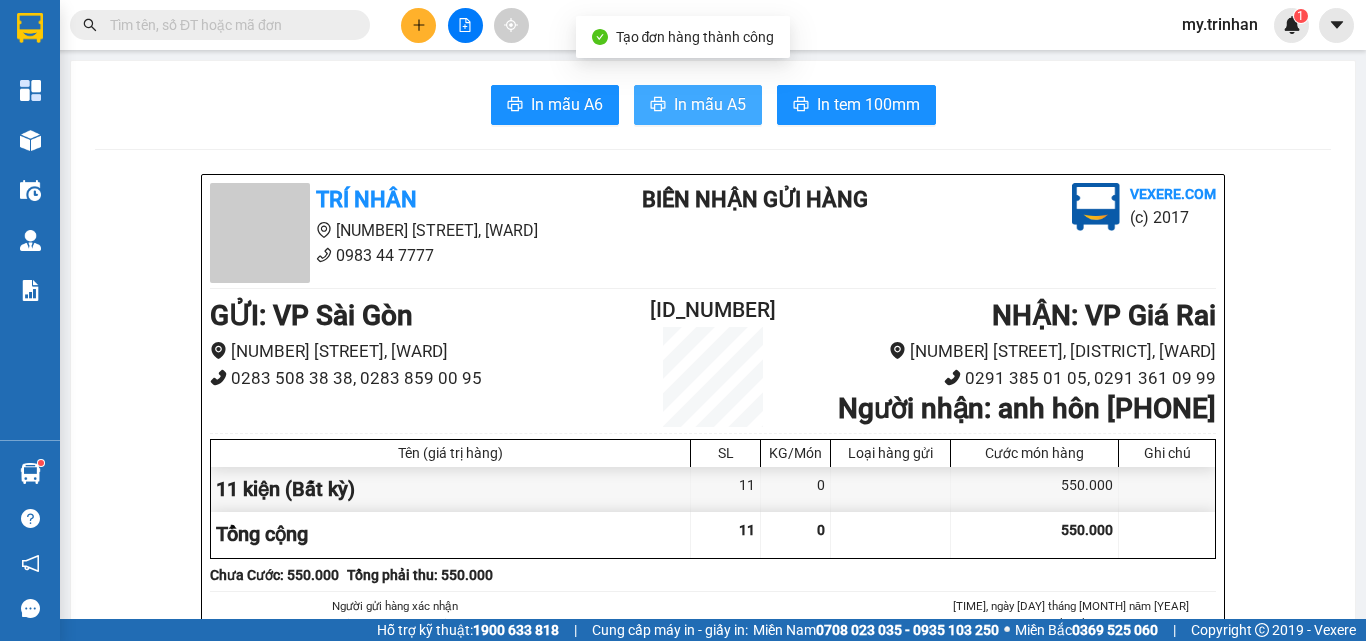 scroll, scrollTop: 0, scrollLeft: 0, axis: both 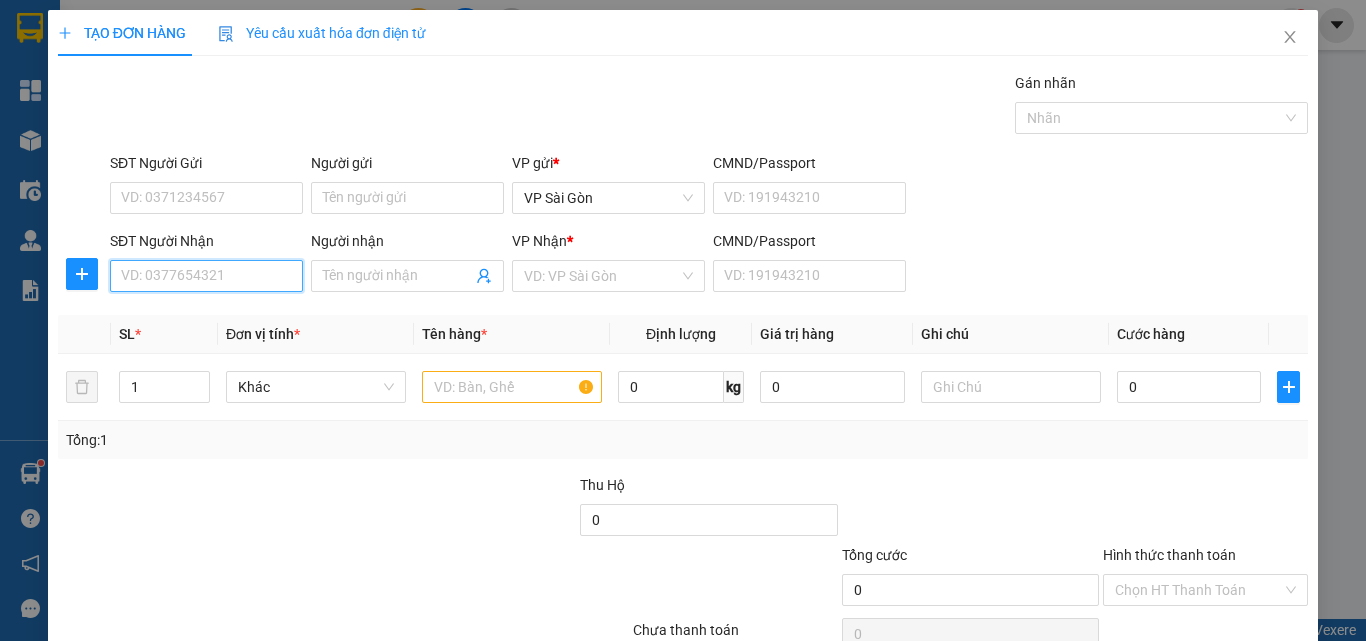 click on "SĐT Người Nhận" at bounding box center (206, 276) 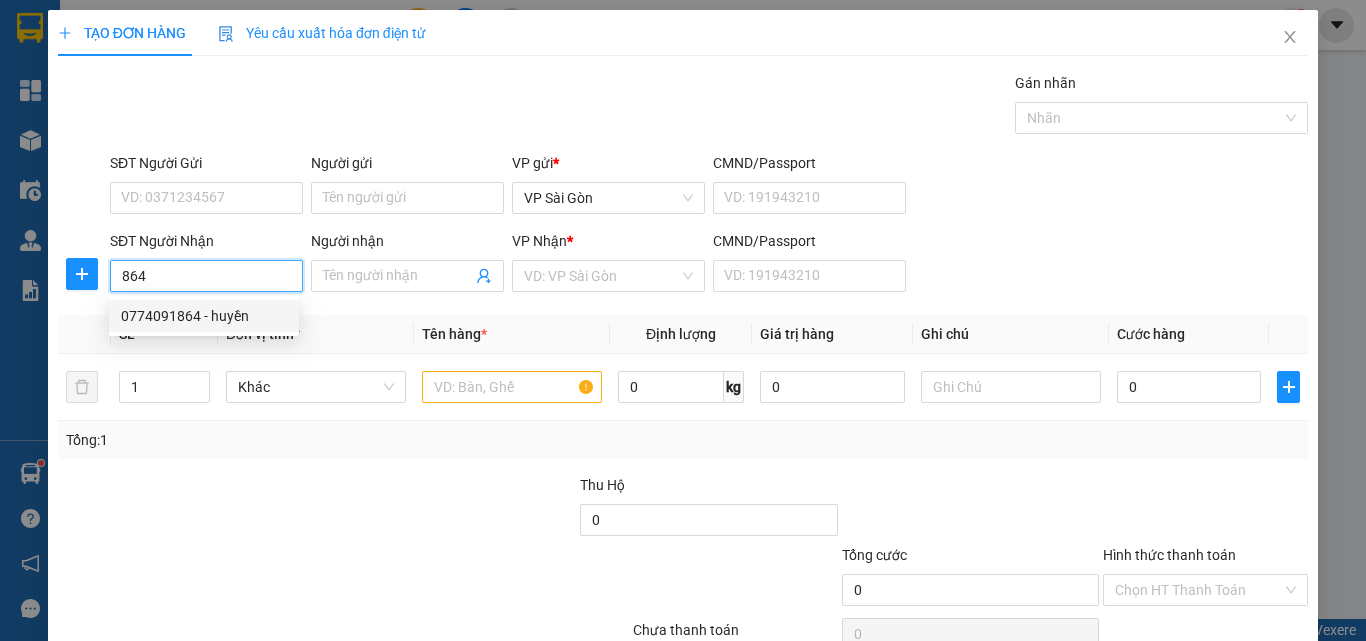 click on "0774091864 - huyền" at bounding box center (204, 316) 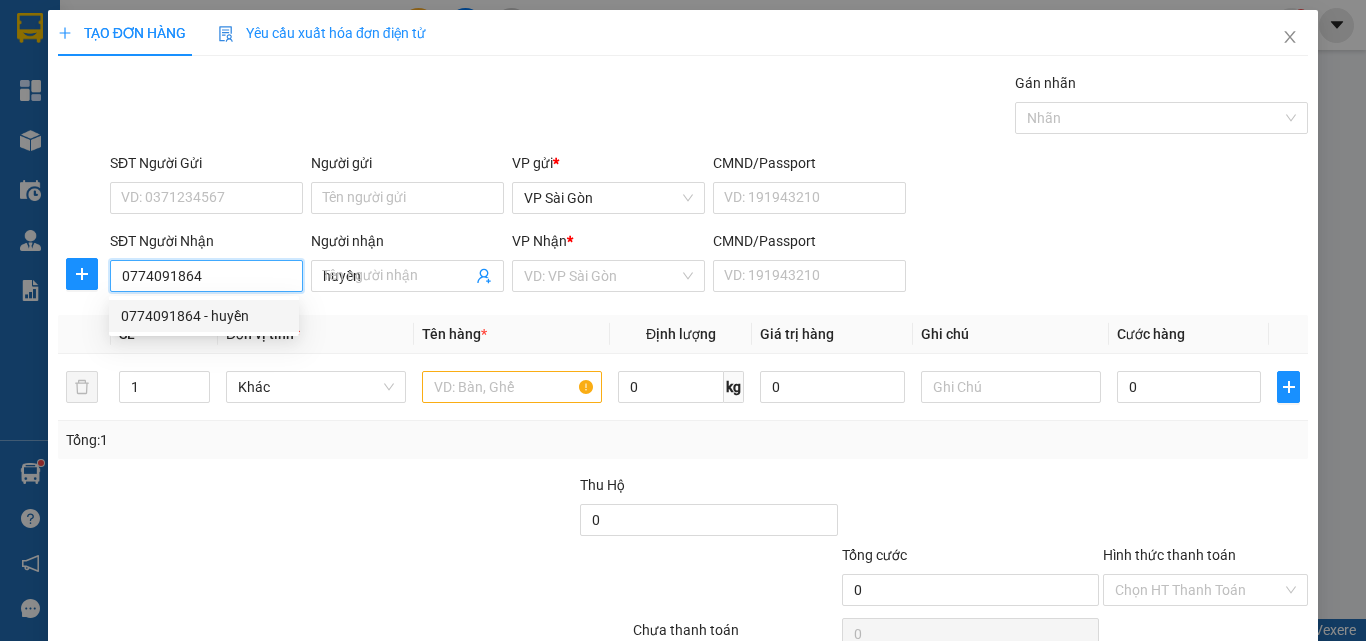 type on "60.000" 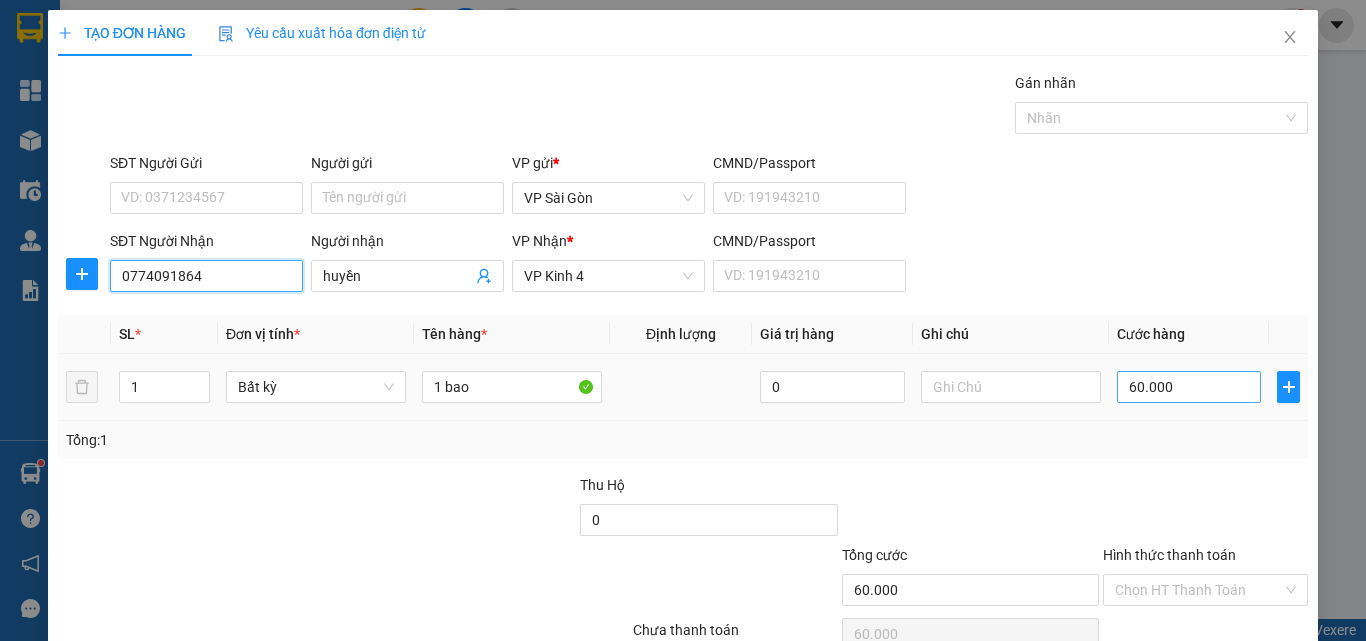 type on "0774091864" 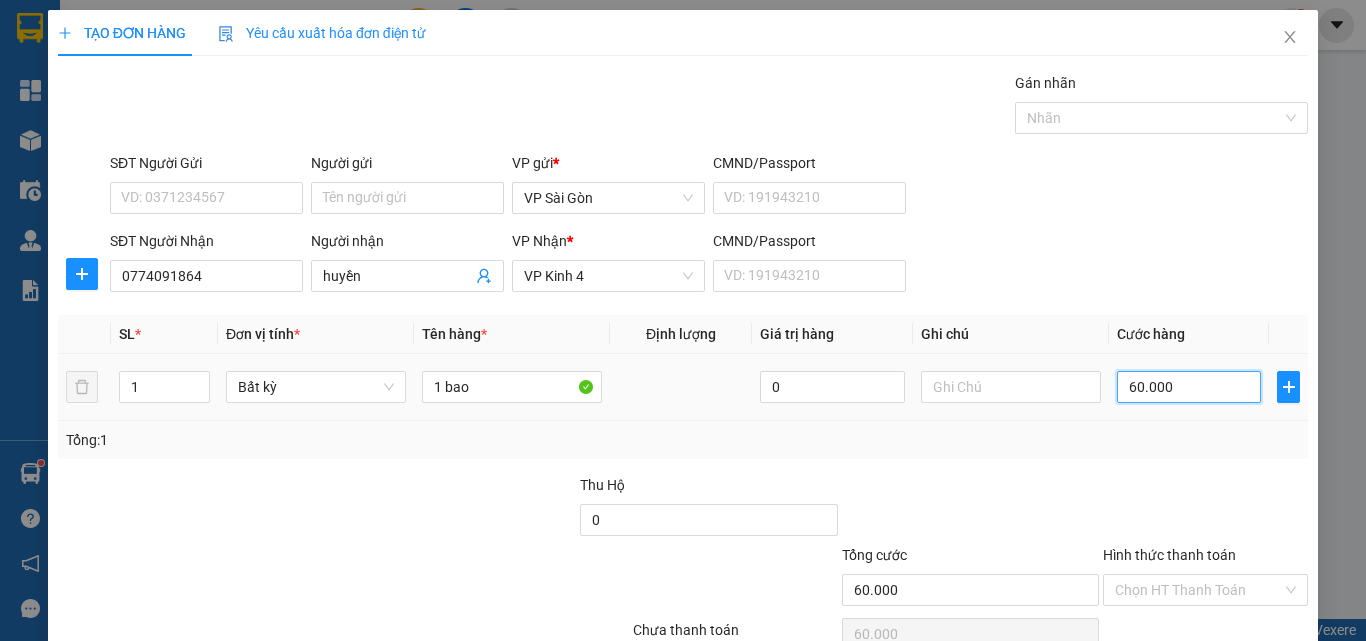 click on "60.000" at bounding box center (1189, 387) 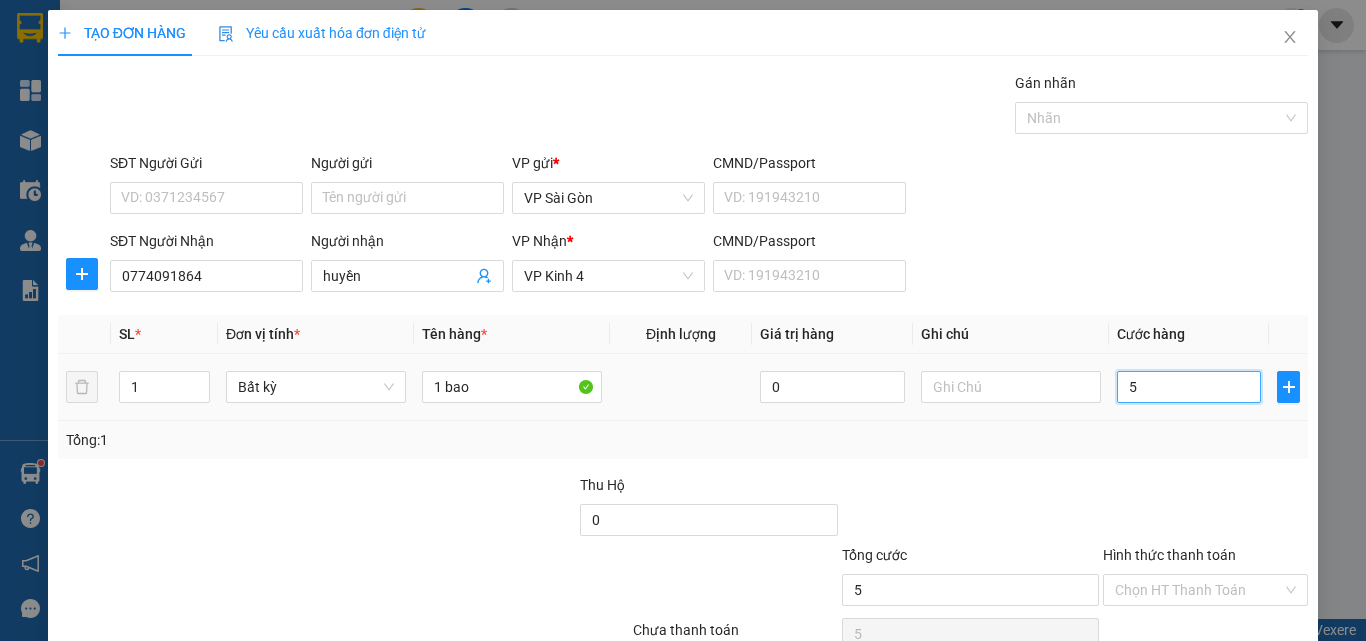 type on "50" 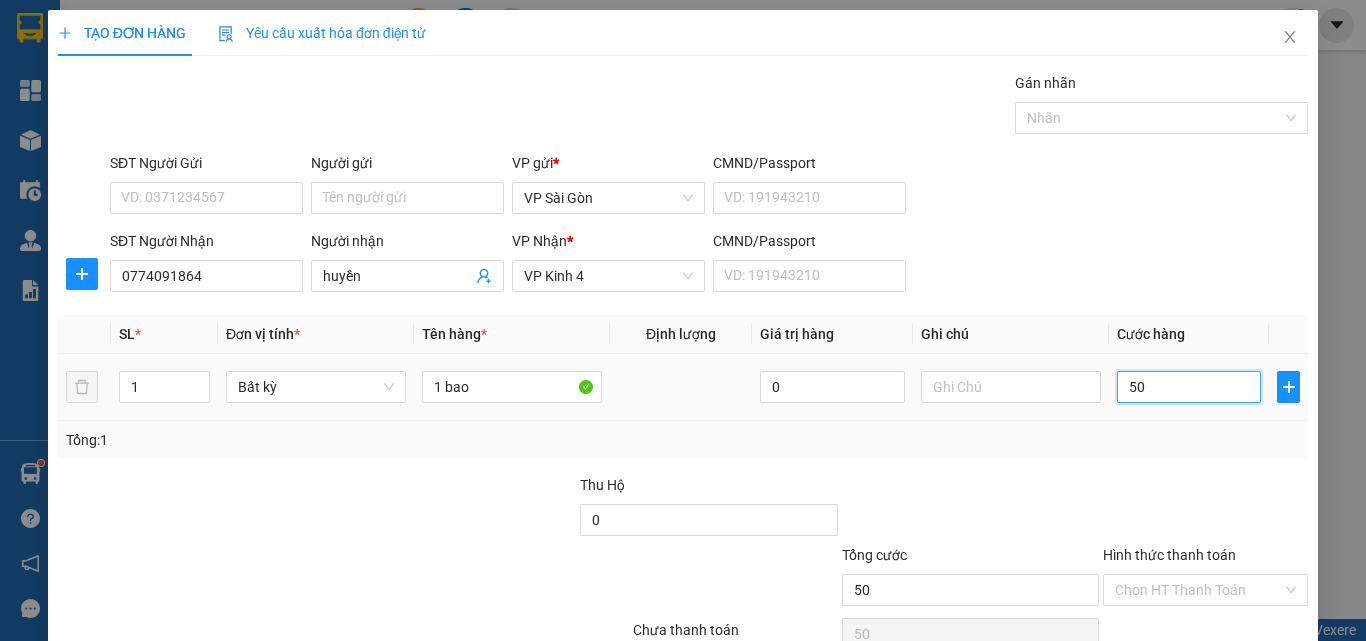 type on "500" 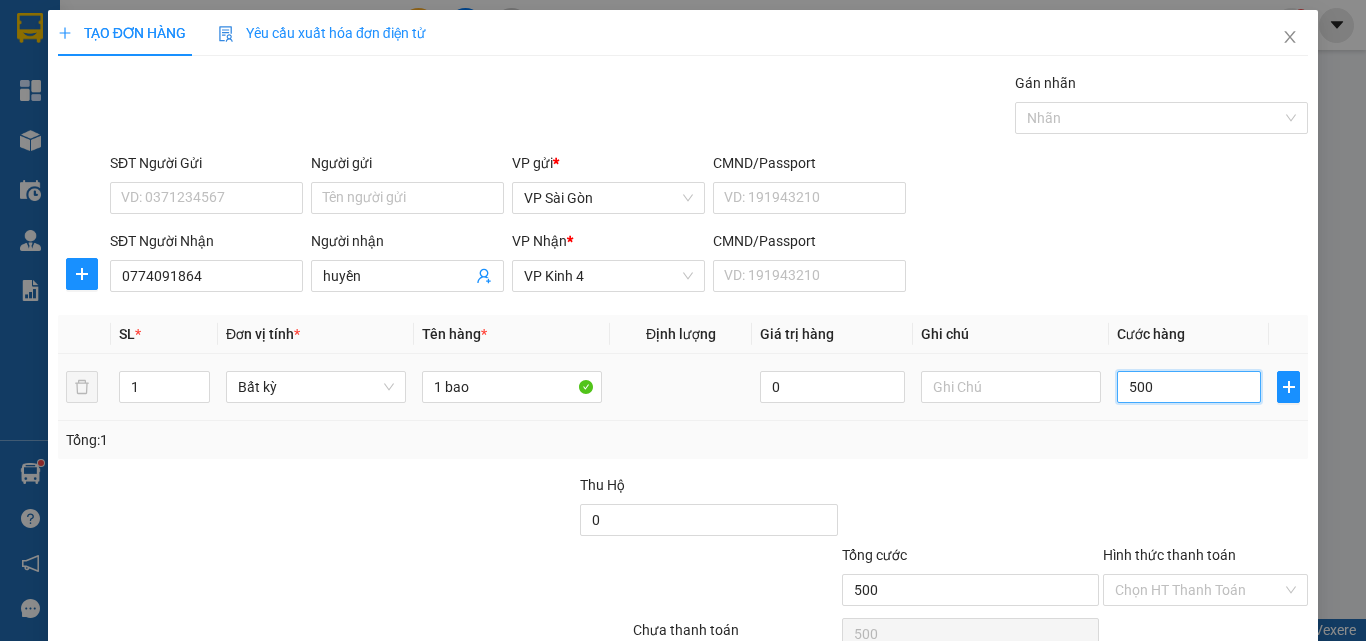 type on "5.000" 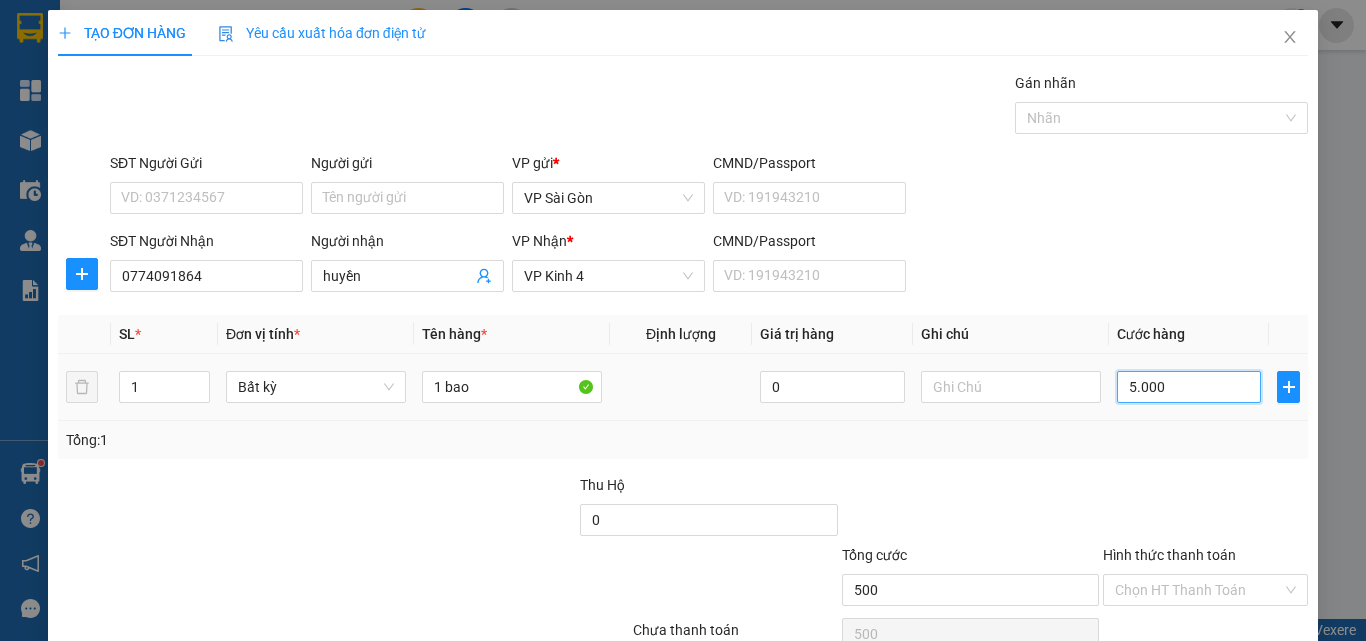 type on "5.000" 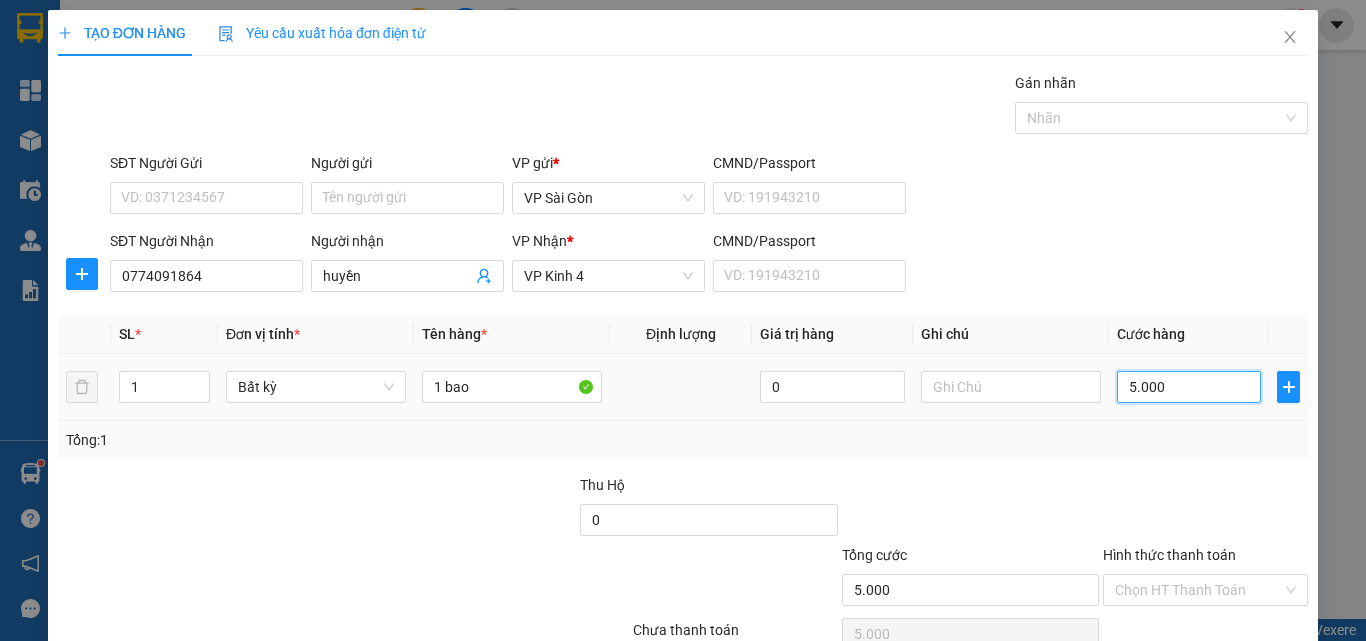 type on "50.000" 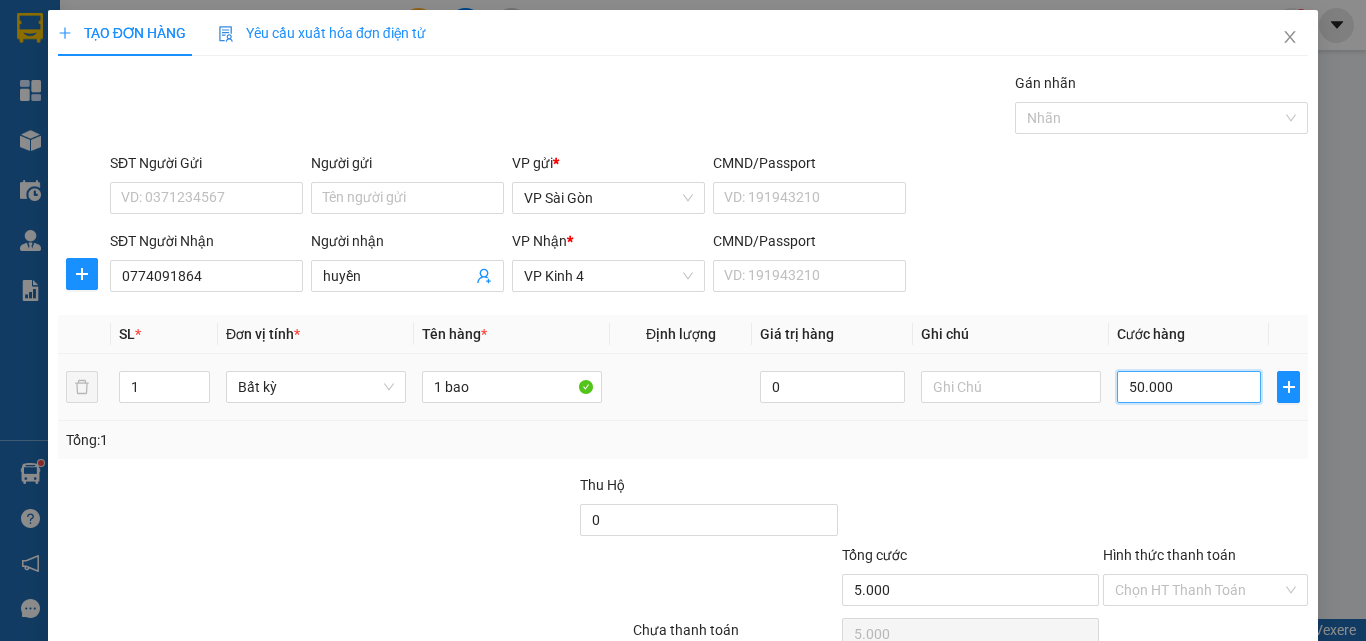 type on "50.000" 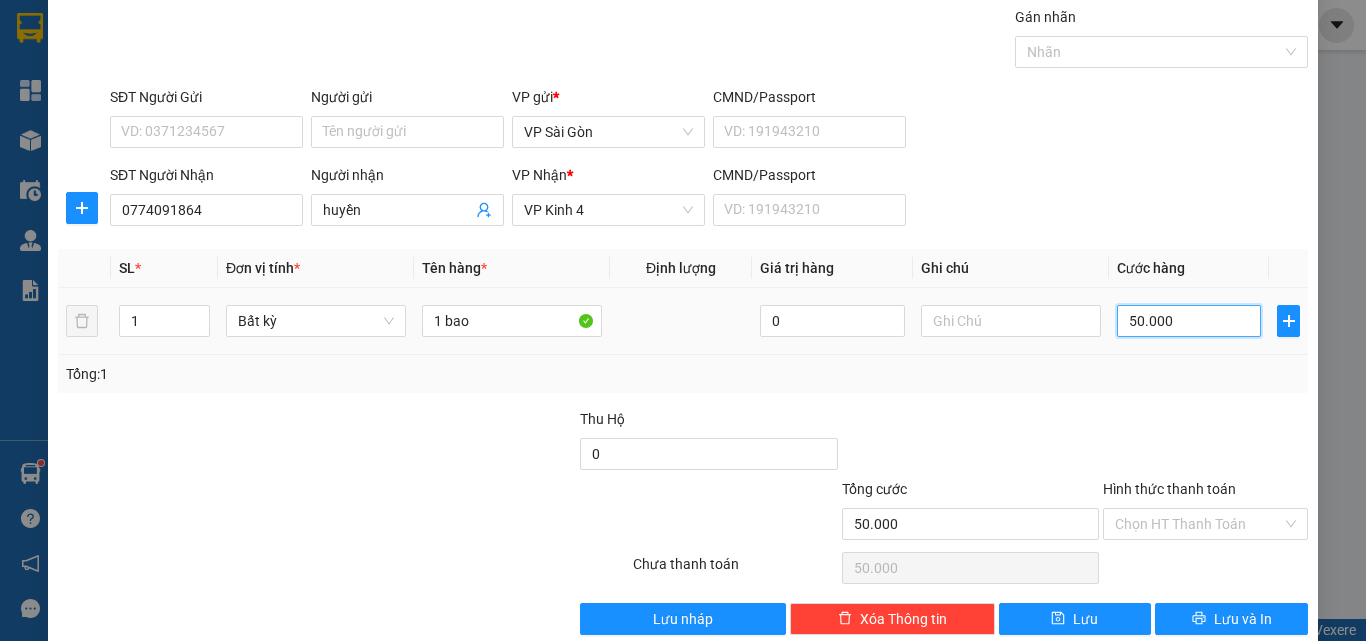 scroll, scrollTop: 99, scrollLeft: 0, axis: vertical 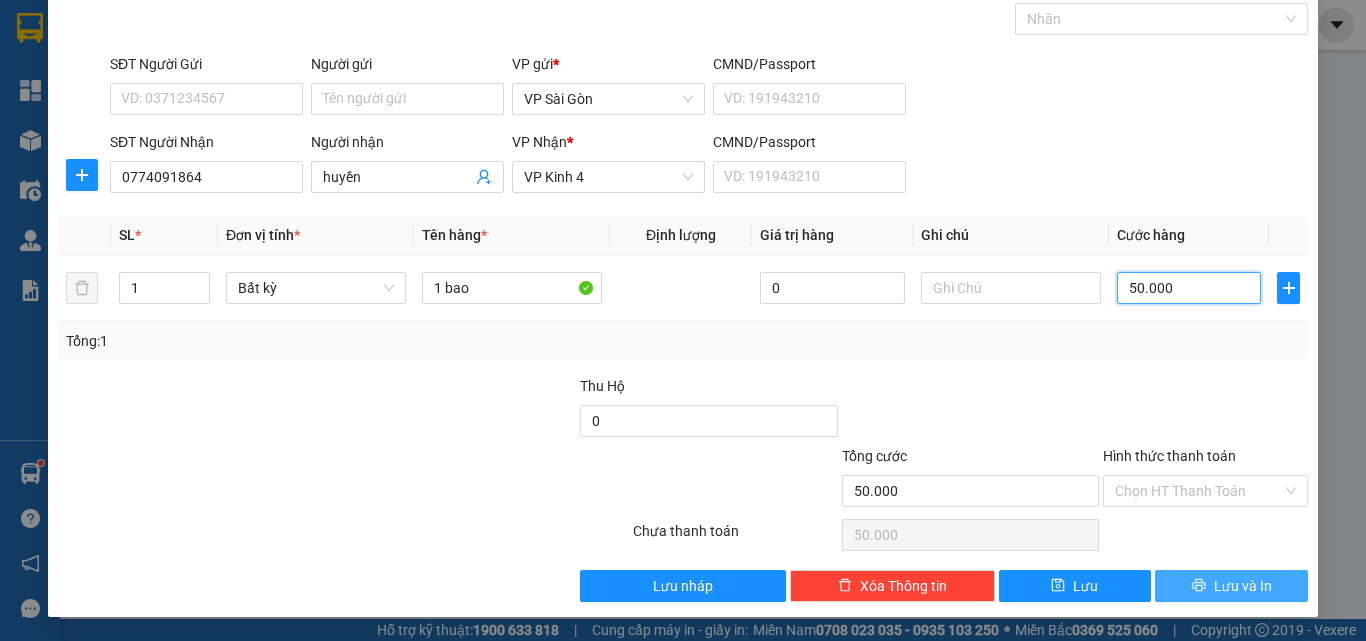 type on "50.000" 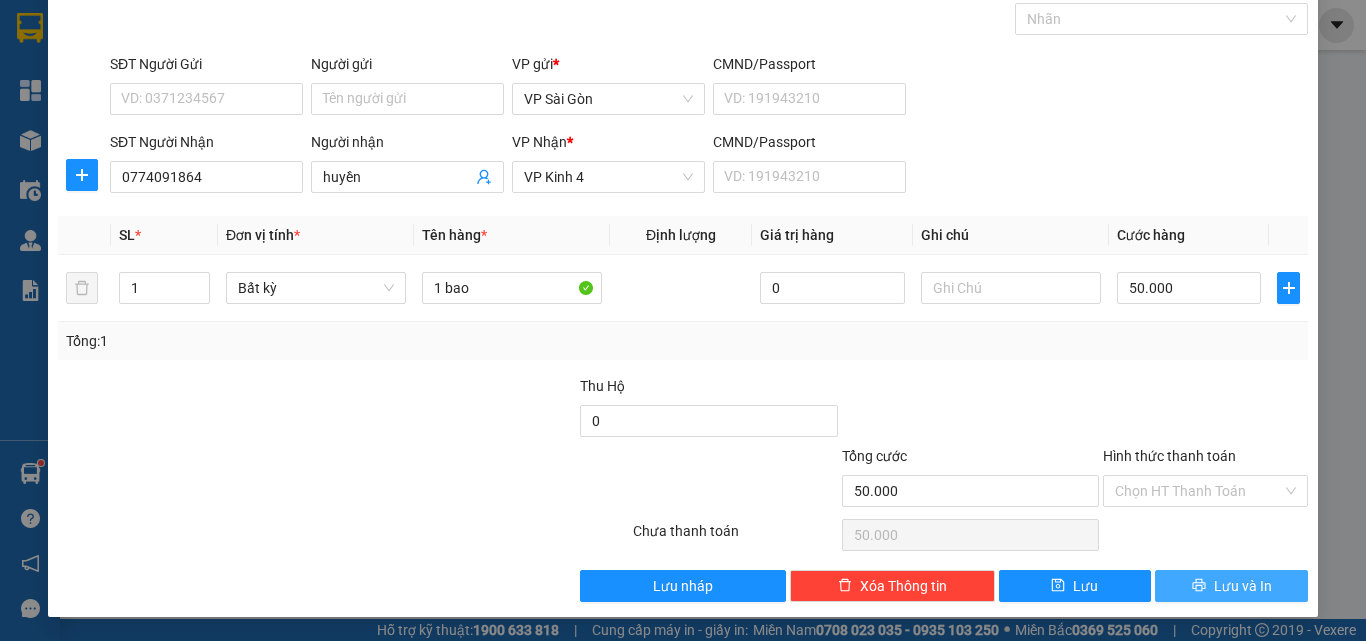 click on "Lưu và In" at bounding box center [1231, 586] 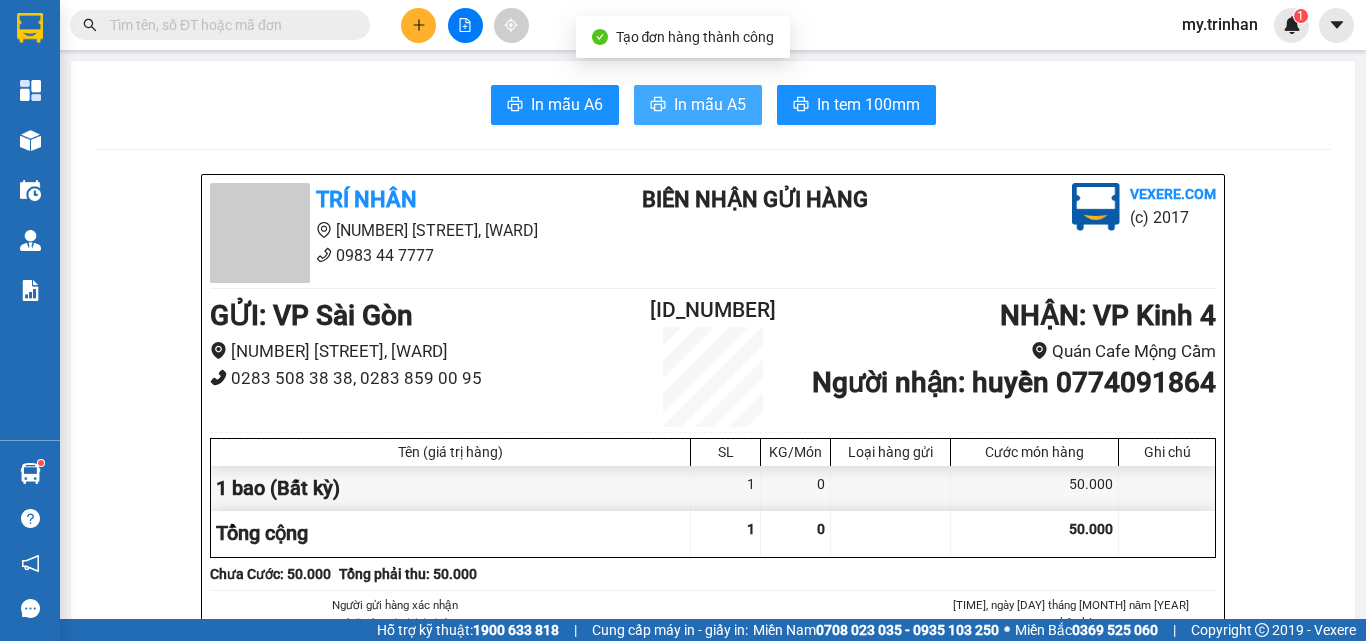 click on "In mẫu A5" at bounding box center (710, 104) 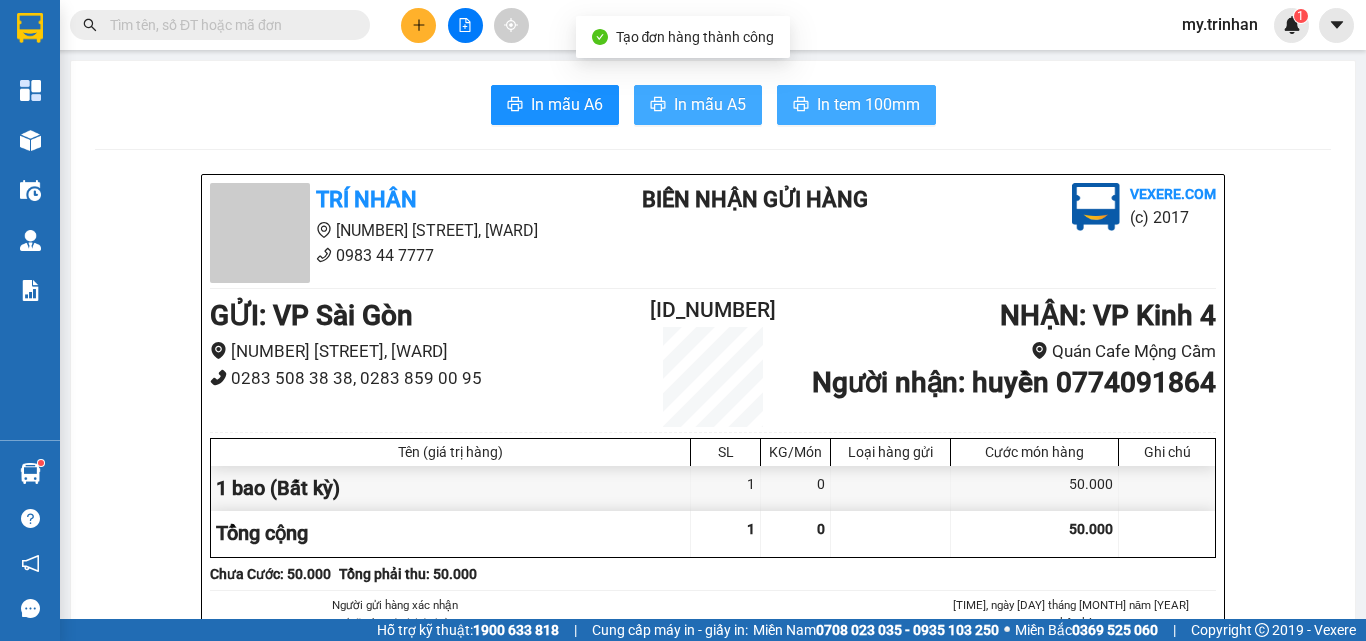 scroll, scrollTop: 0, scrollLeft: 0, axis: both 